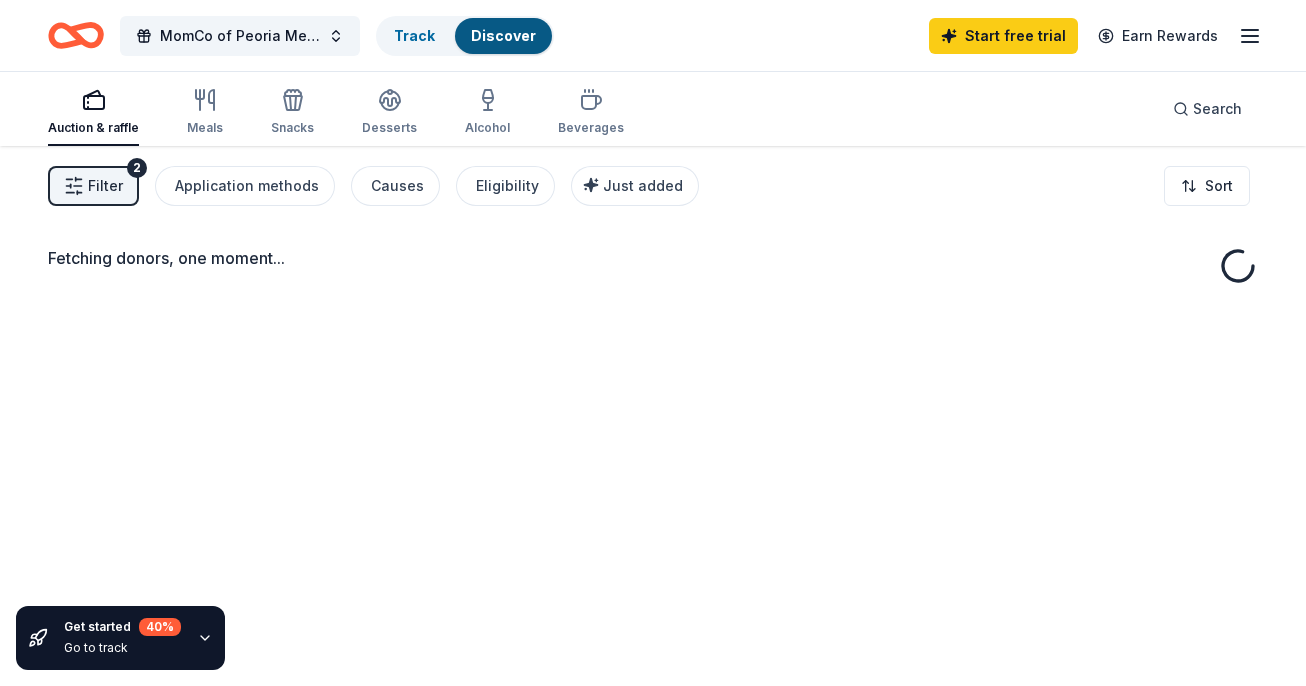 scroll, scrollTop: 0, scrollLeft: 0, axis: both 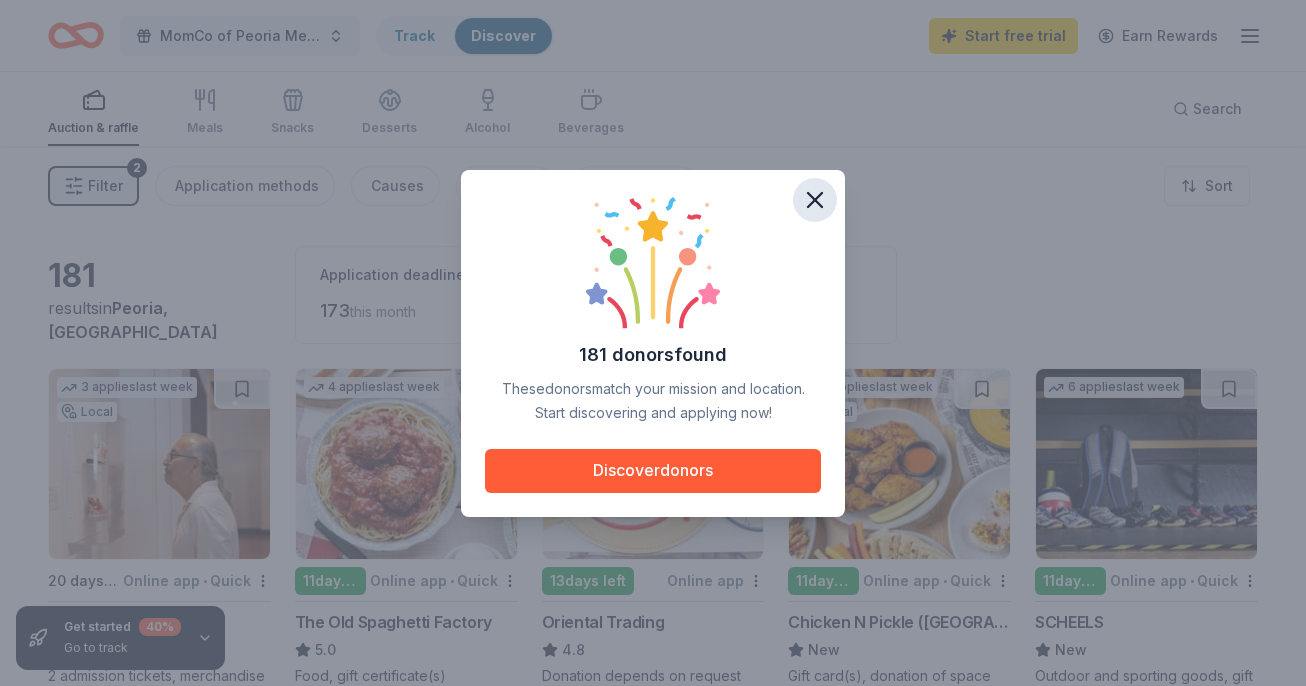 click 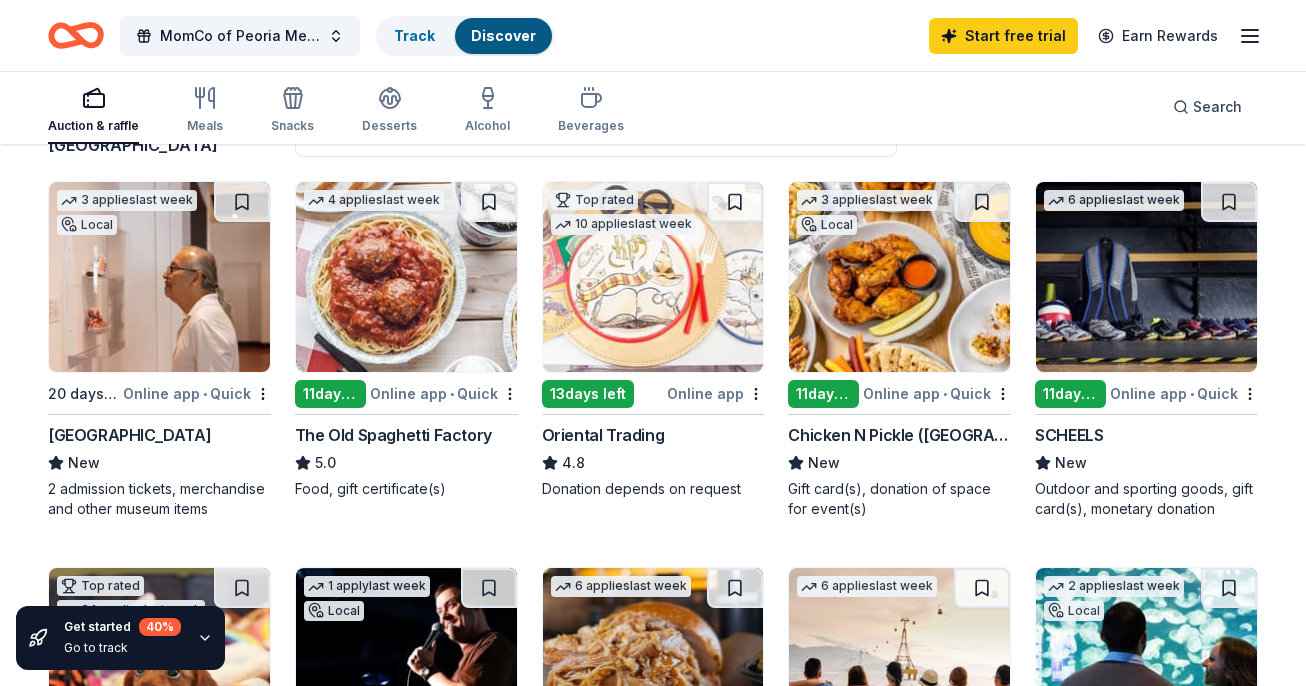 scroll, scrollTop: 187, scrollLeft: 0, axis: vertical 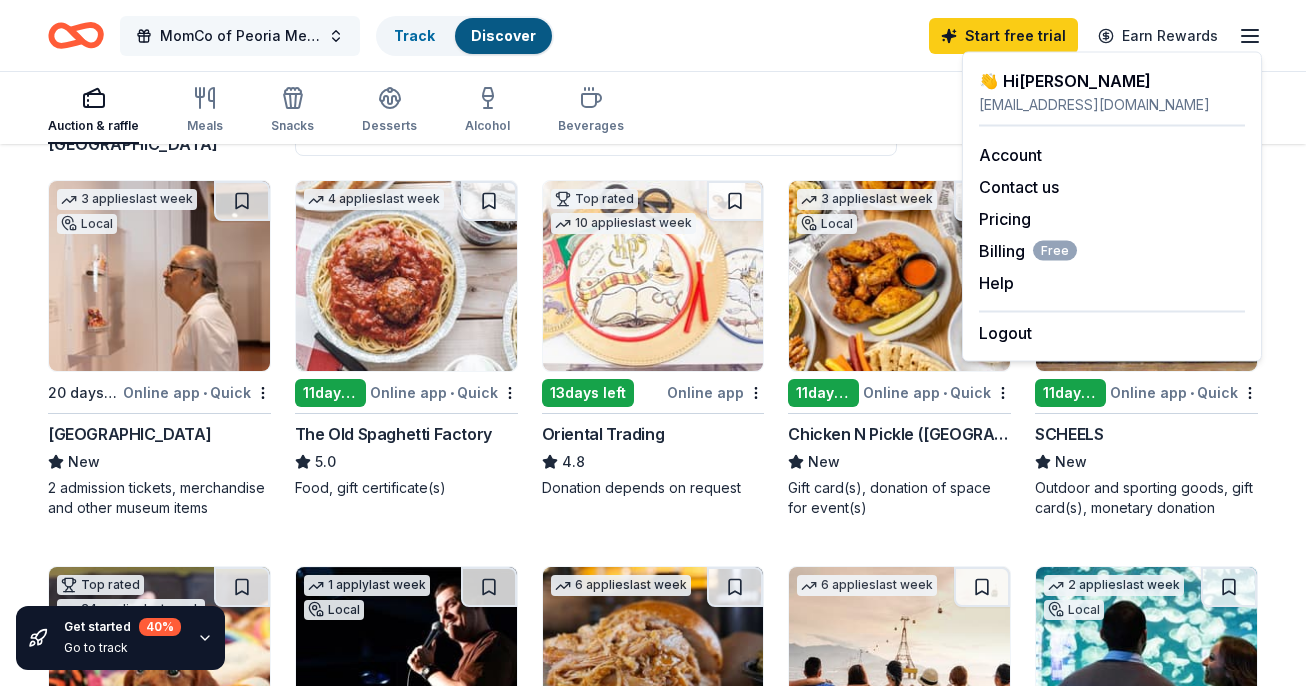 click on "MomCo of Peoria Meeting" at bounding box center [240, 36] 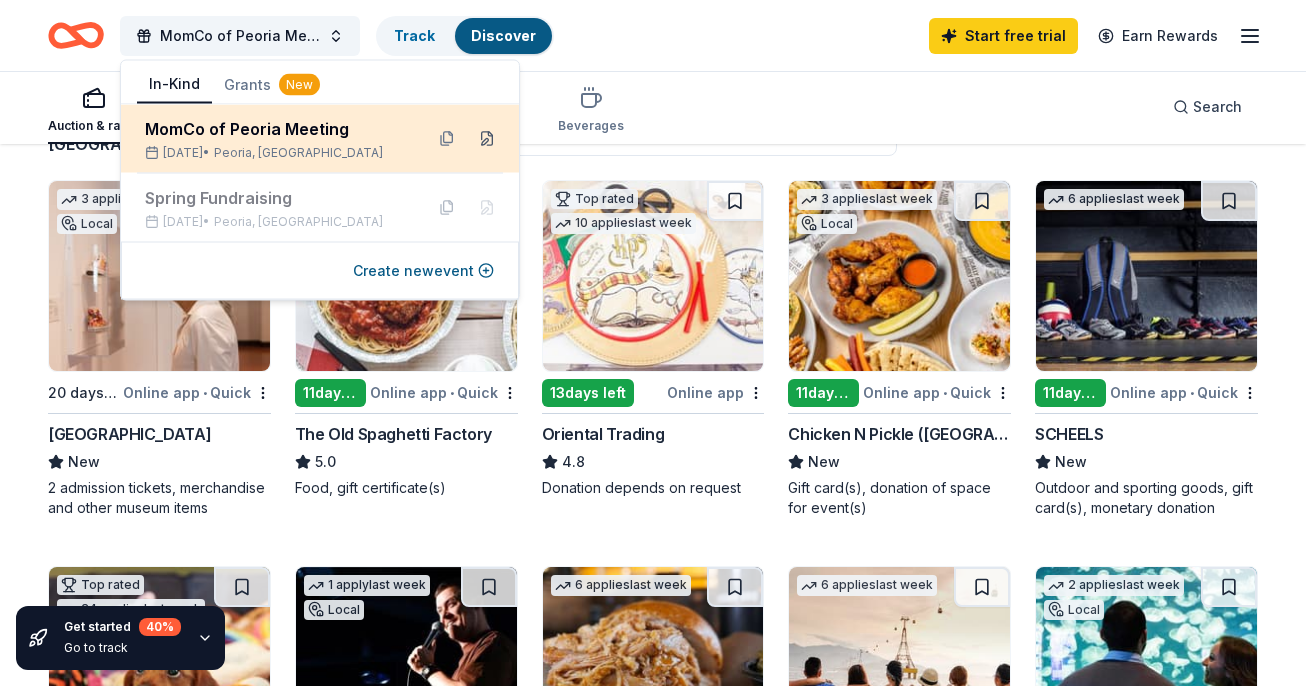 click at bounding box center (487, 139) 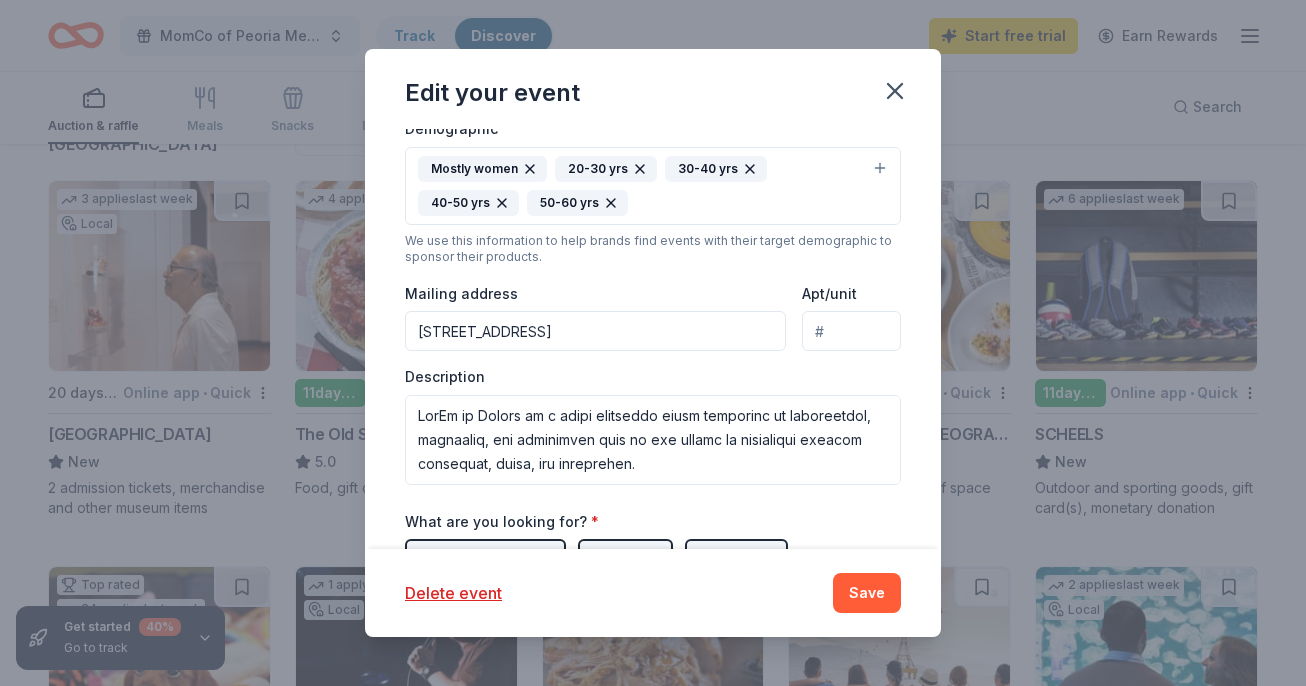 scroll, scrollTop: 492, scrollLeft: 0, axis: vertical 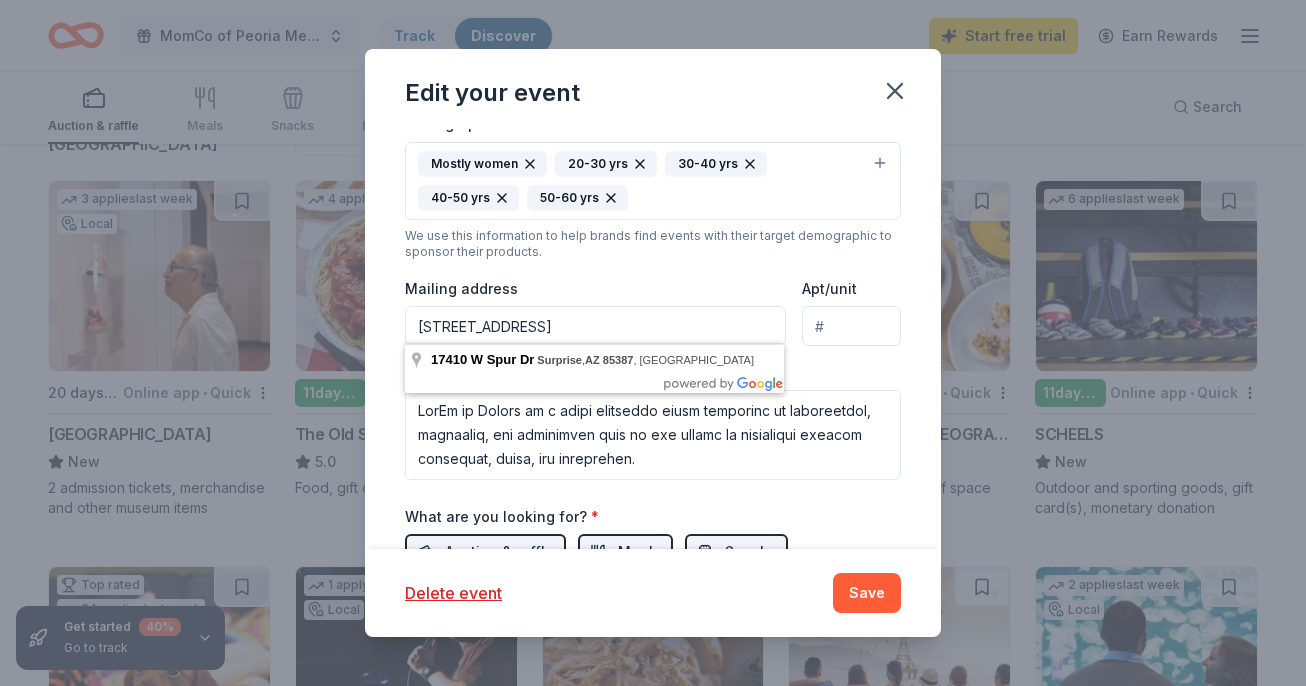 drag, startPoint x: 746, startPoint y: 321, endPoint x: 358, endPoint y: 289, distance: 389.31735 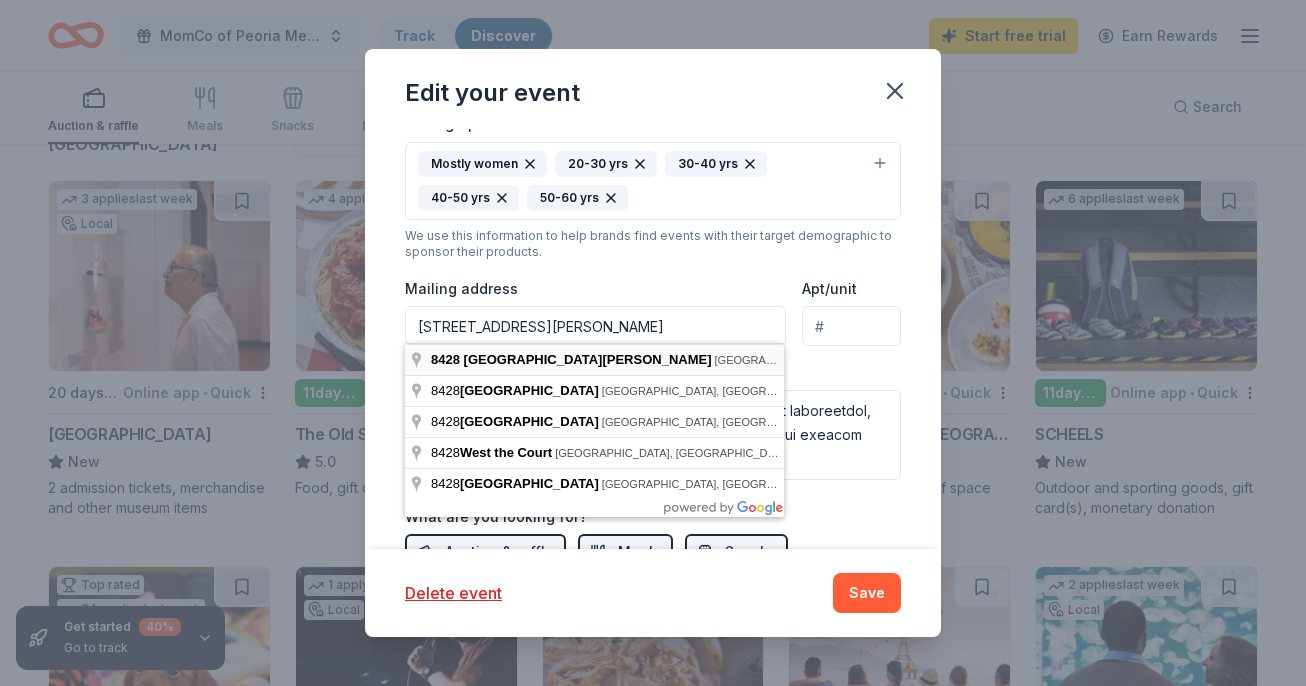 type on "8428 West Alyssa Lane, Peoria, AZ, 85383" 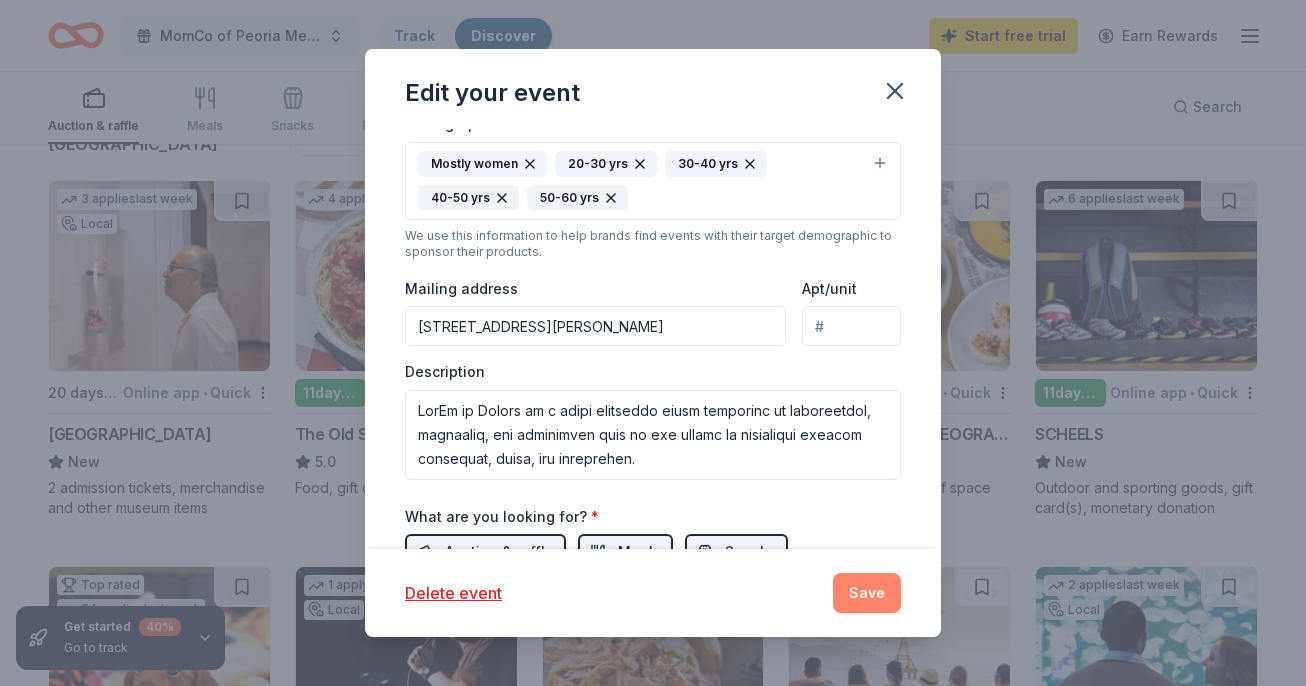 click on "Save" at bounding box center (867, 593) 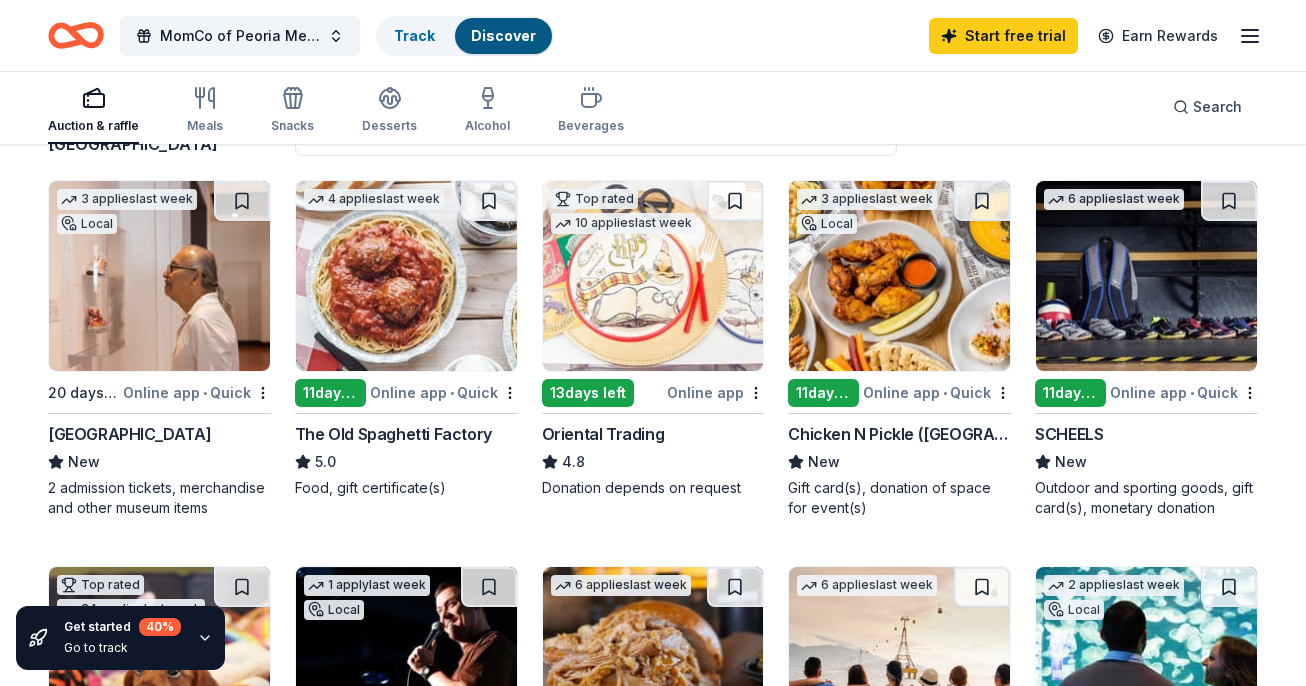 scroll, scrollTop: 0, scrollLeft: 0, axis: both 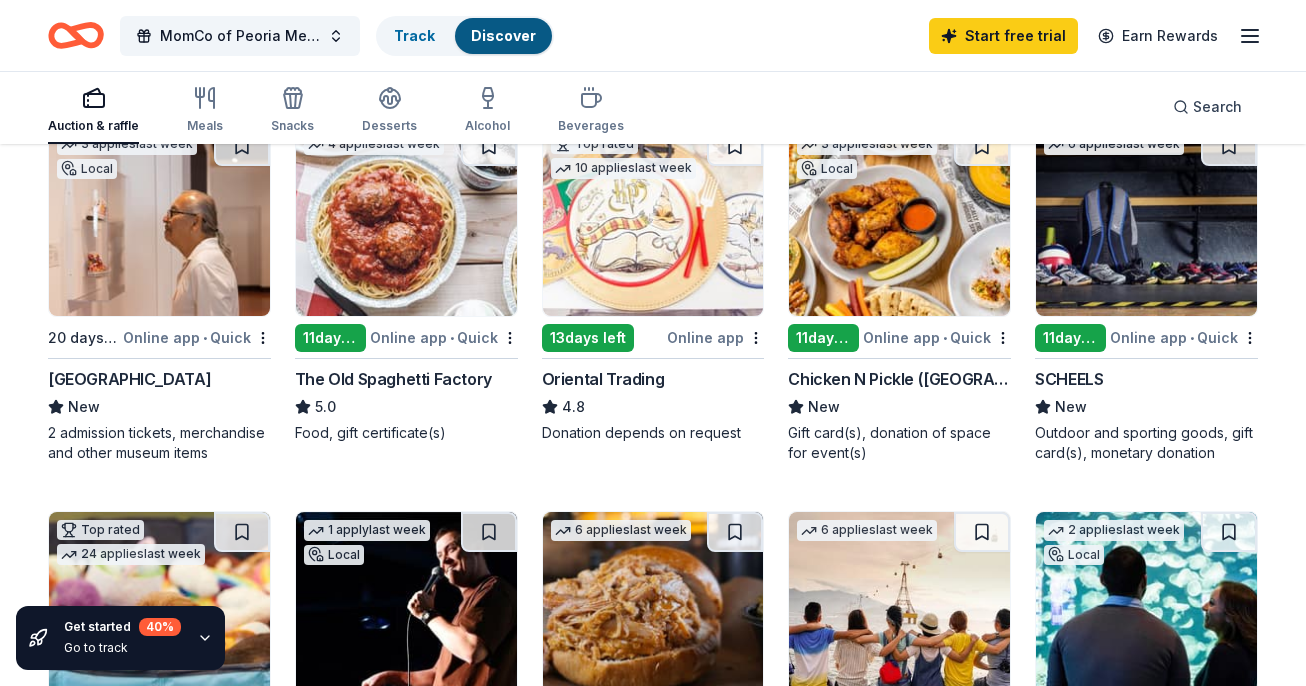 click at bounding box center [653, 221] 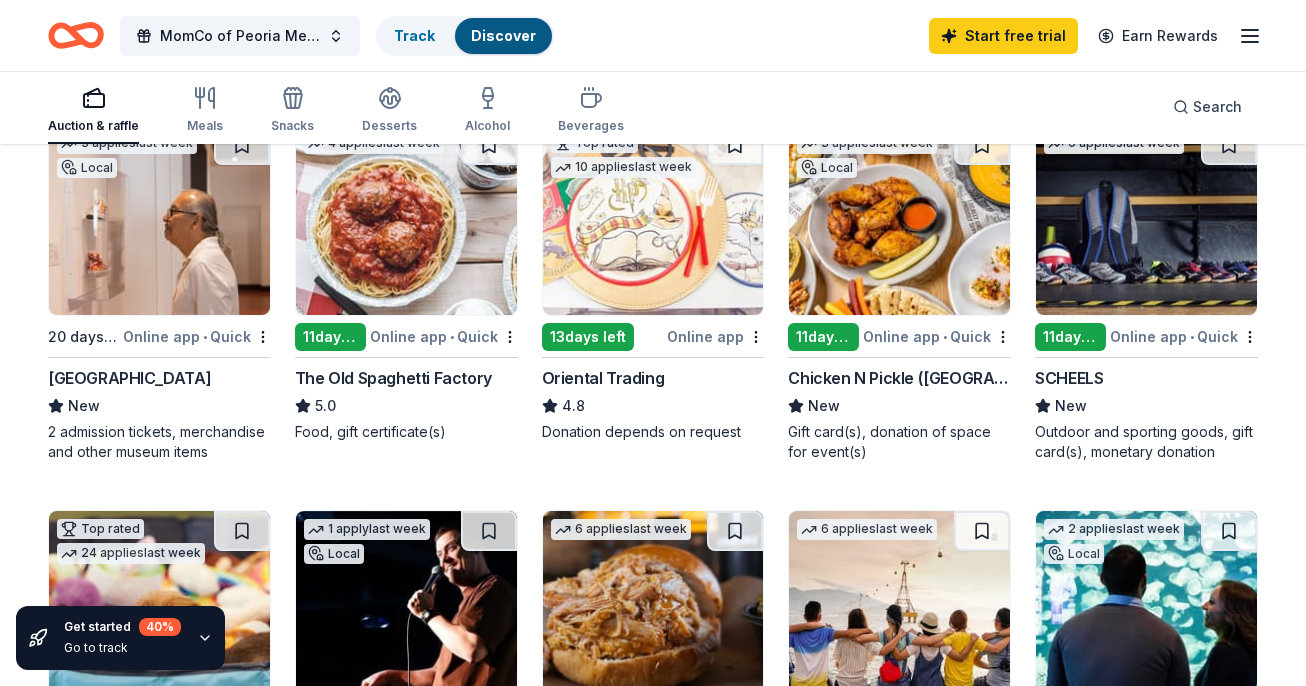 click at bounding box center [899, 220] 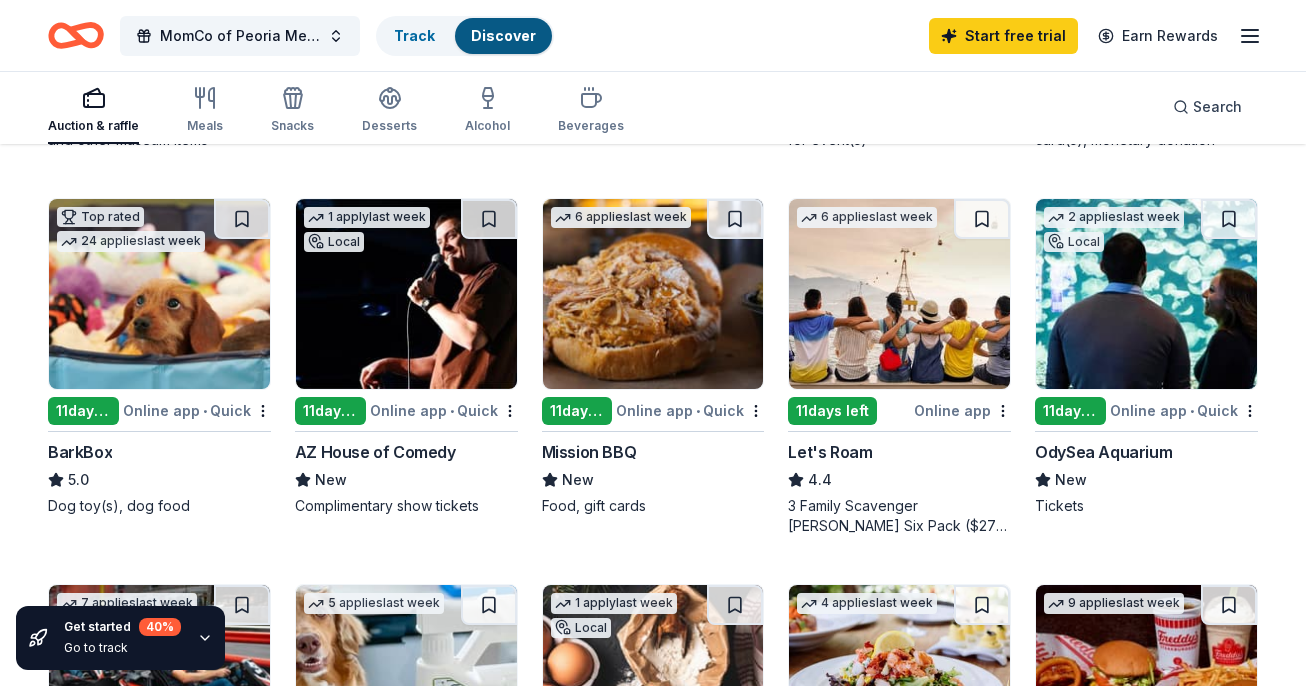 scroll, scrollTop: 568, scrollLeft: 0, axis: vertical 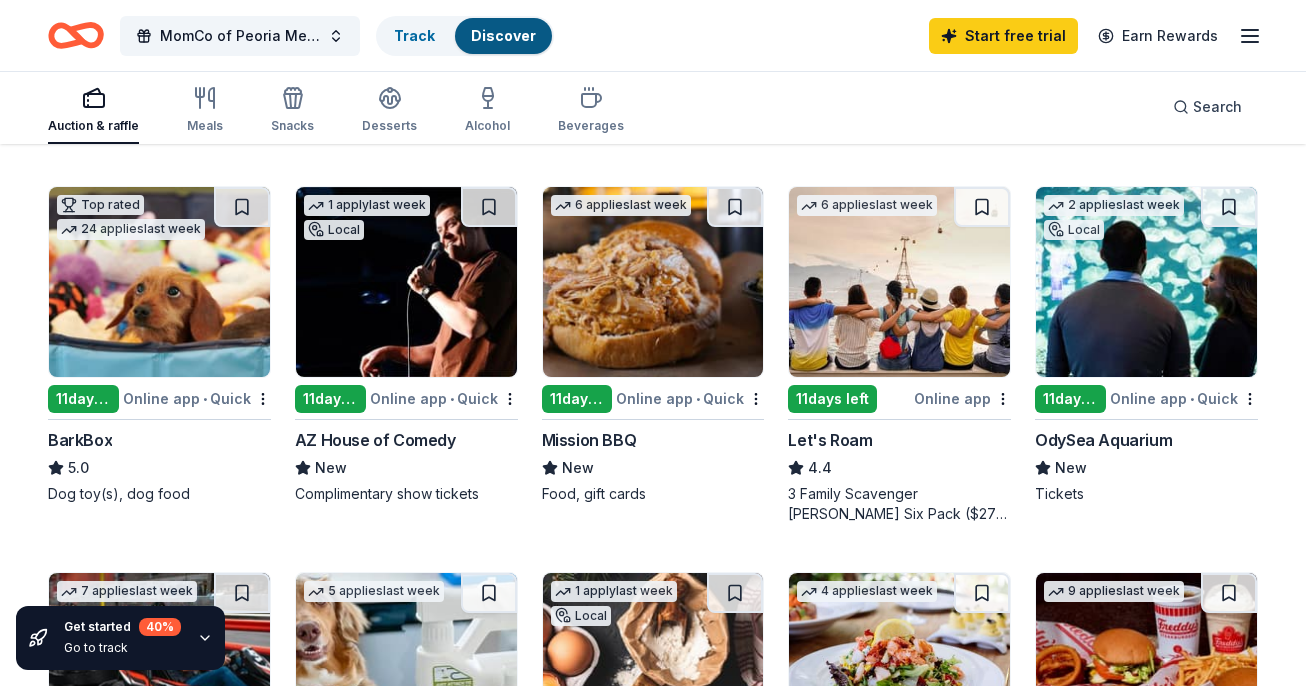 click at bounding box center (653, 282) 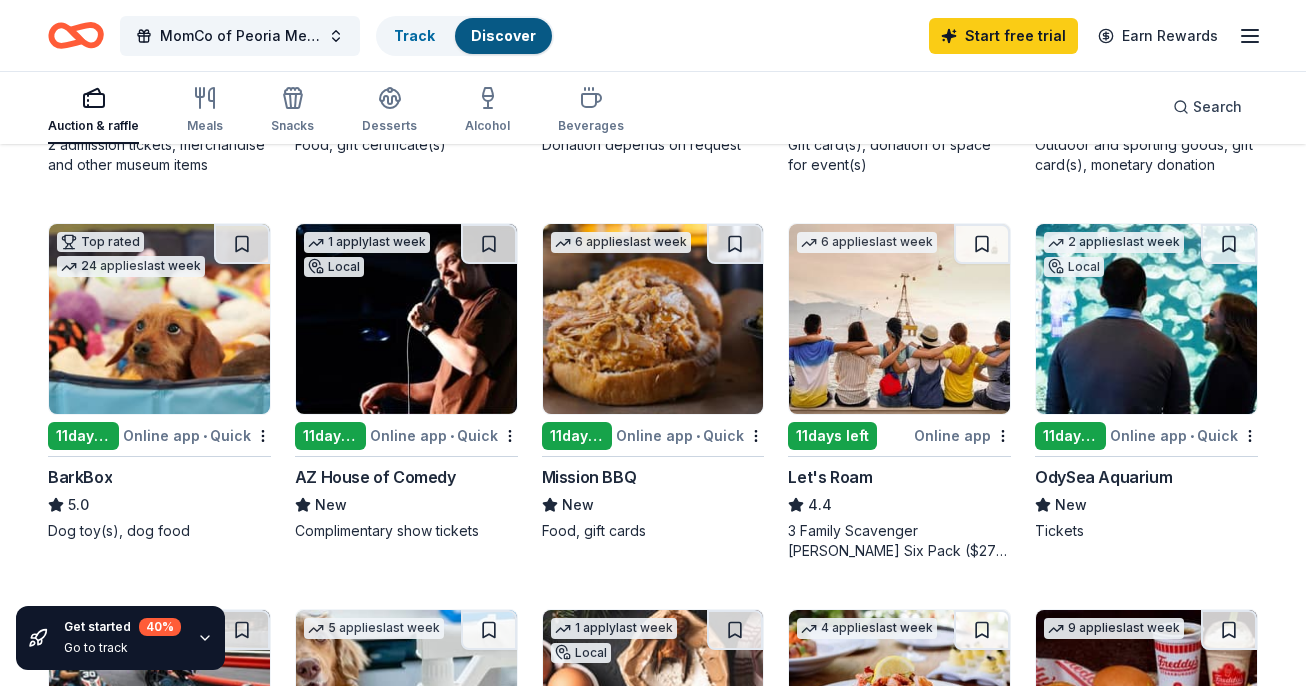 scroll, scrollTop: 526, scrollLeft: 0, axis: vertical 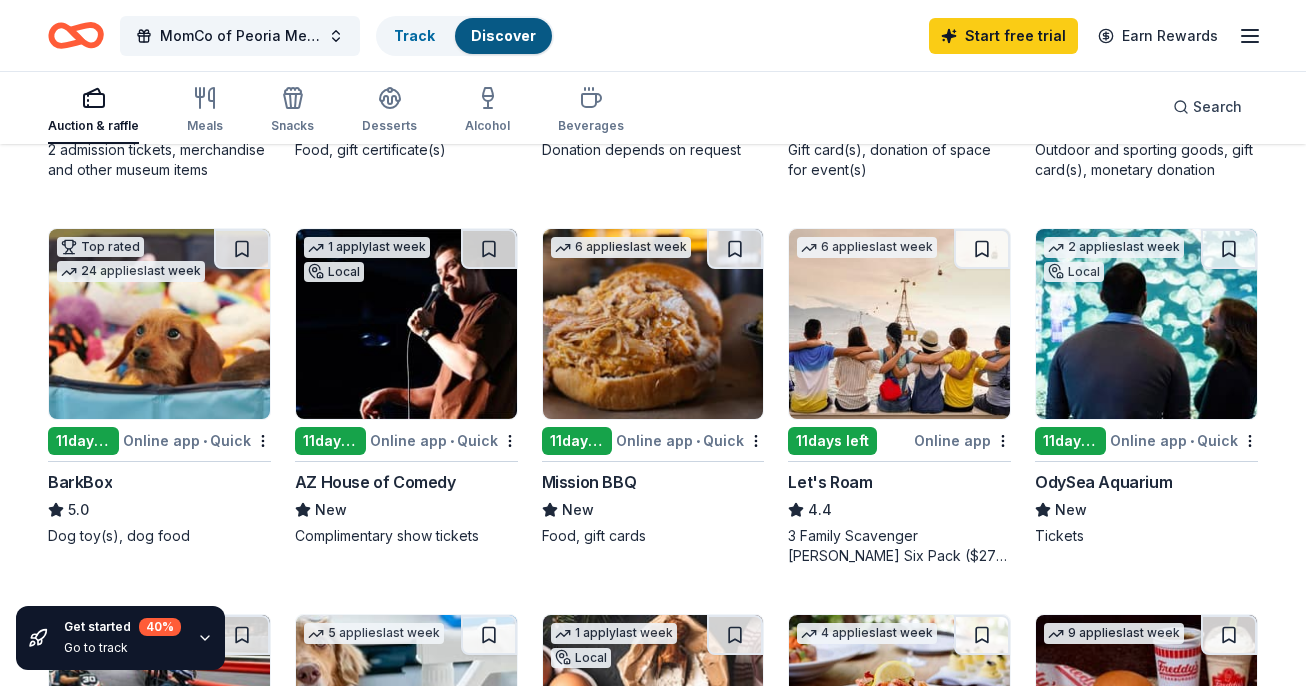 click at bounding box center [406, 324] 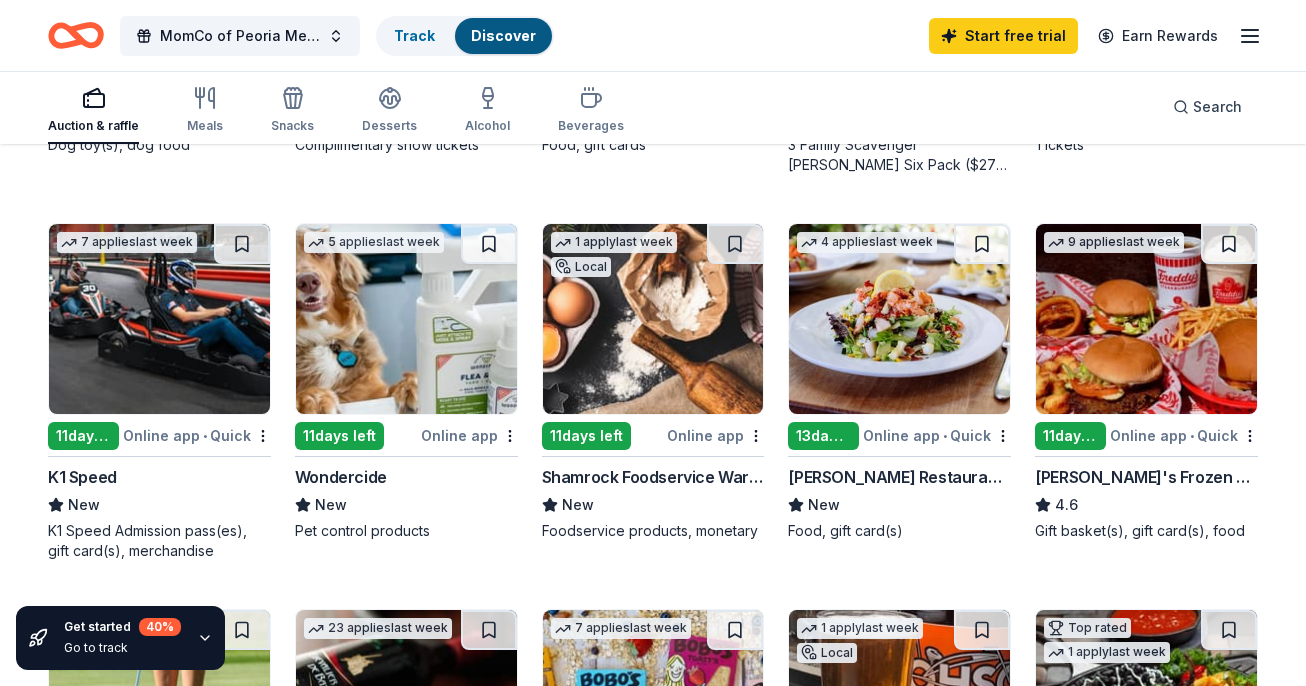 scroll, scrollTop: 941, scrollLeft: 0, axis: vertical 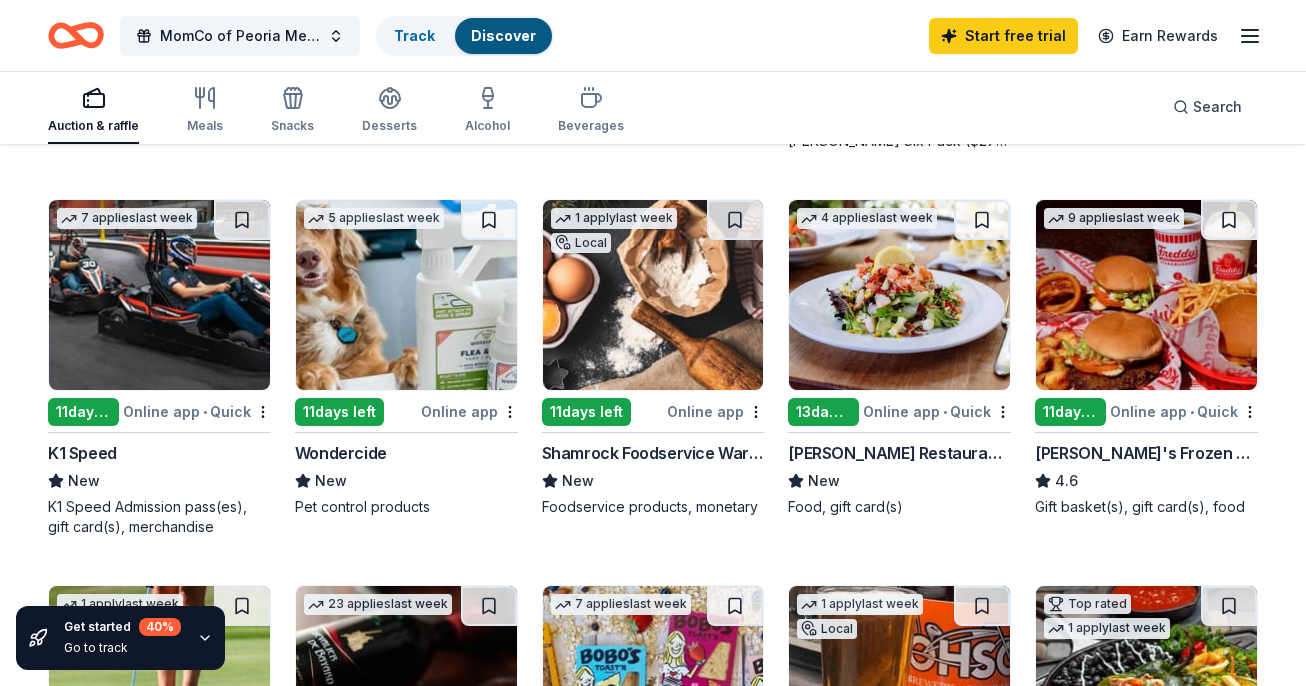 click at bounding box center (159, 295) 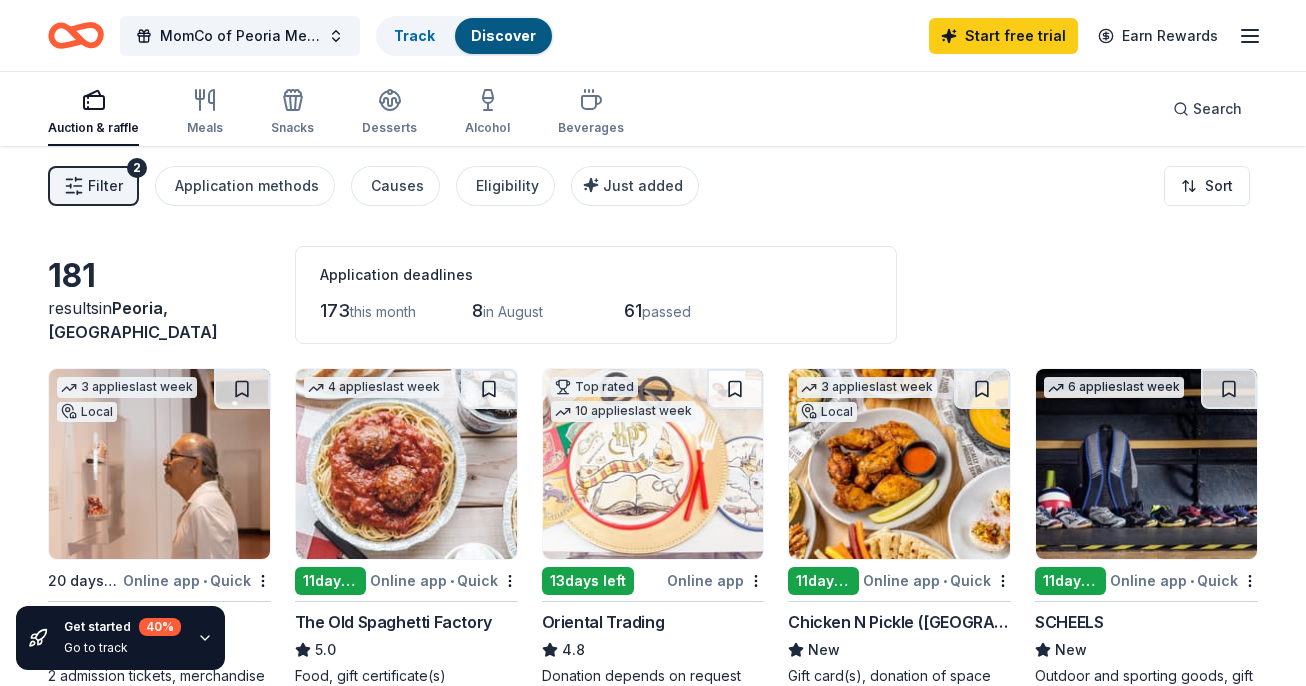 scroll, scrollTop: 0, scrollLeft: 0, axis: both 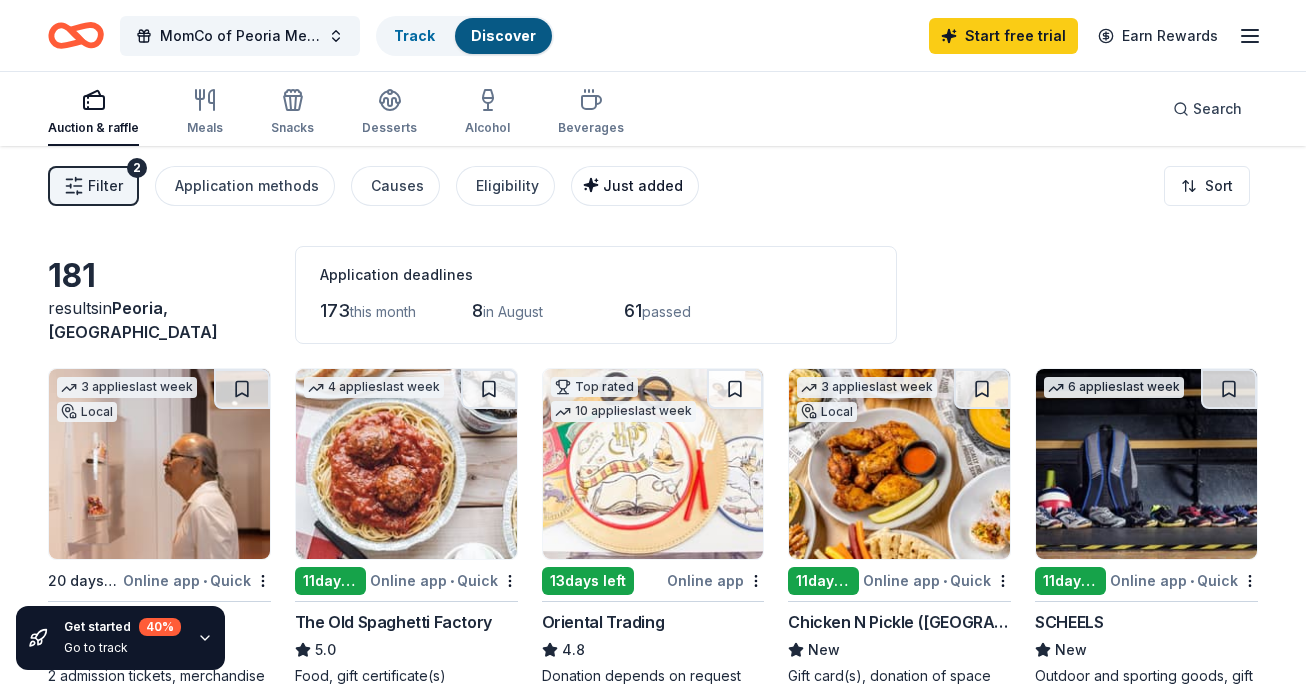 click on "Just added" at bounding box center [637, 186] 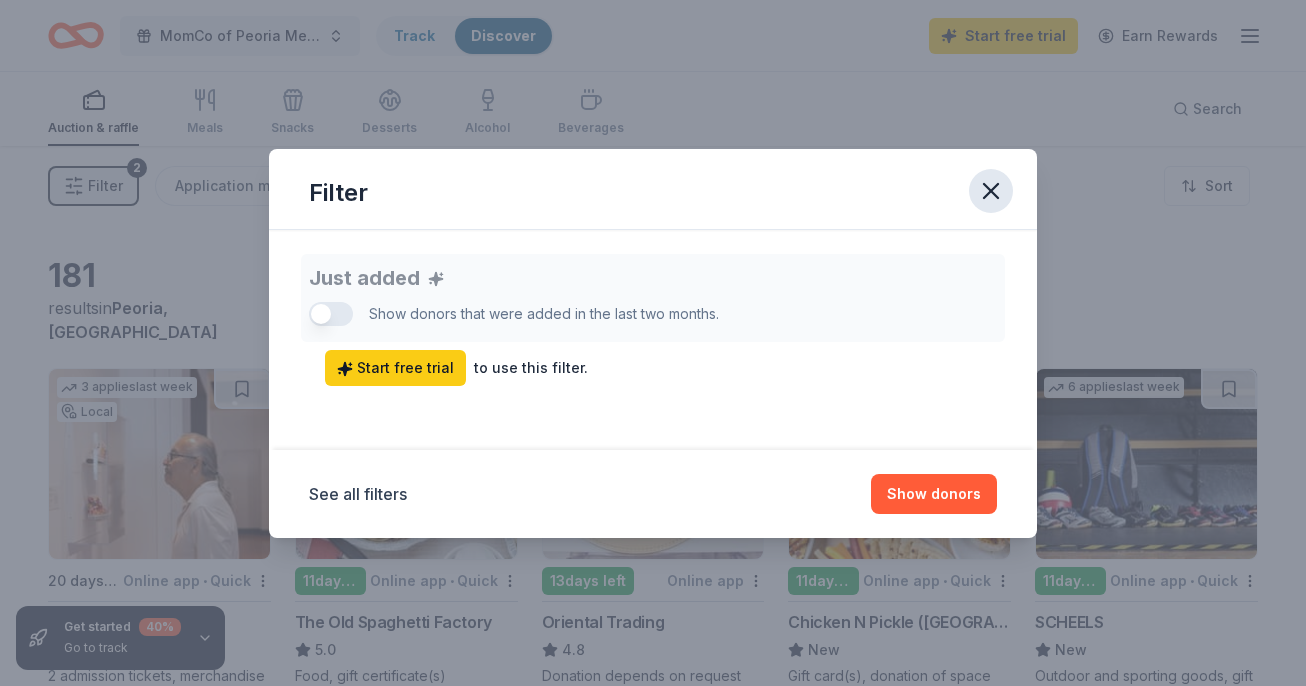 click 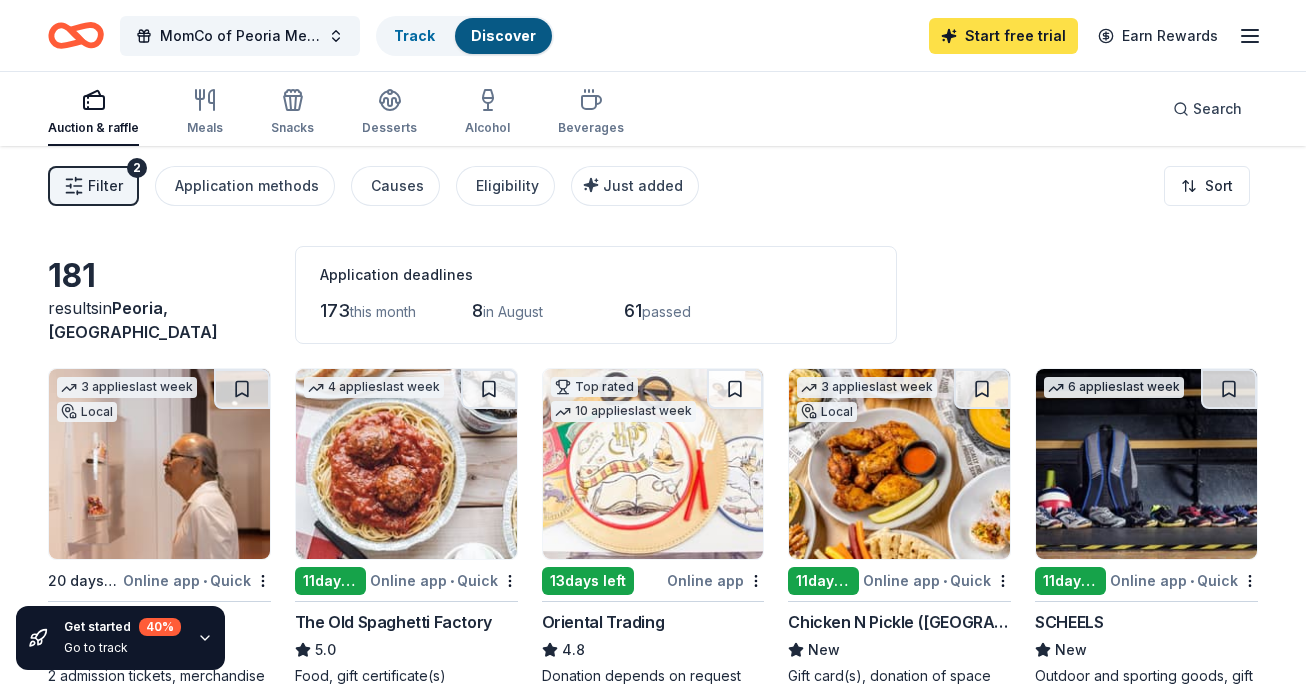click on "Start free  trial" at bounding box center [1003, 36] 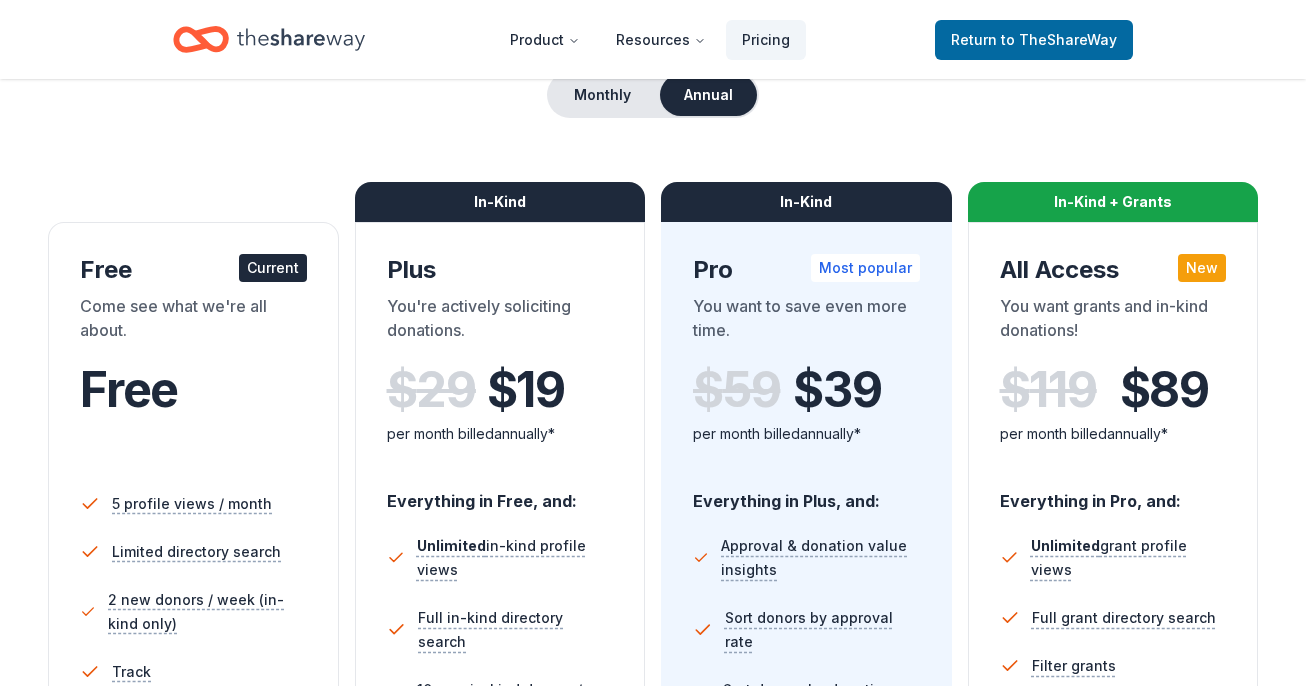 scroll, scrollTop: 202, scrollLeft: 0, axis: vertical 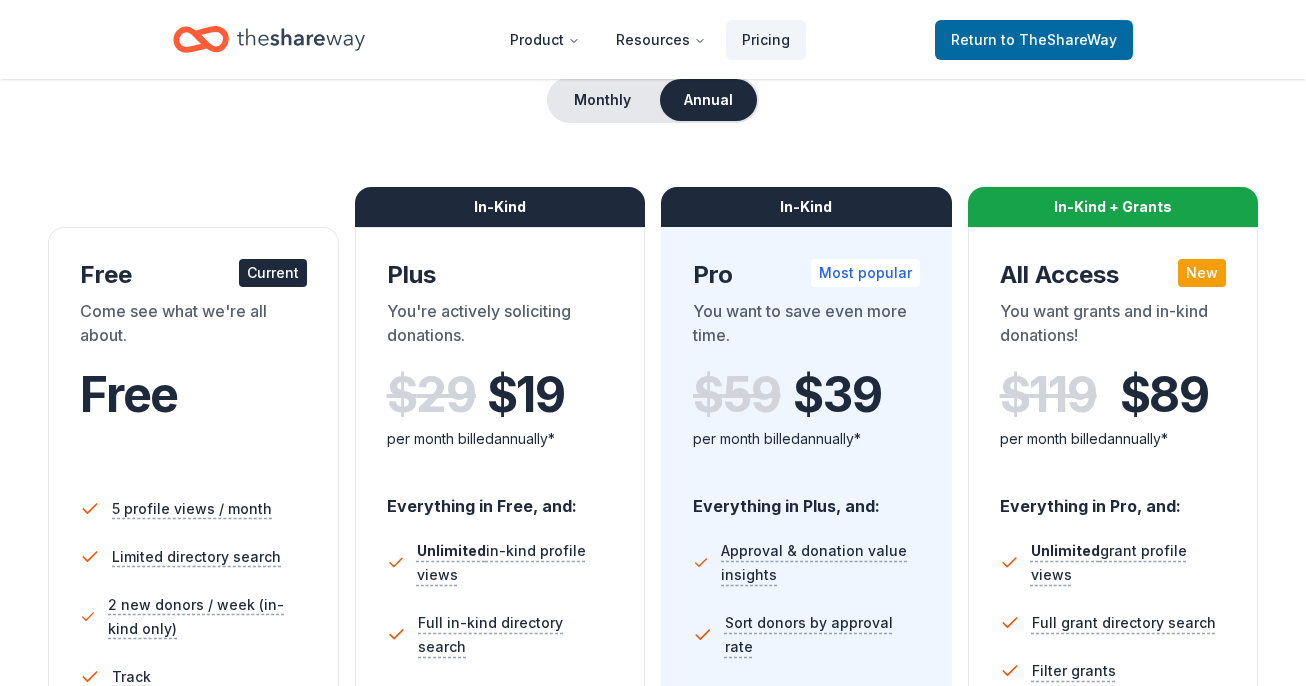 click on "In-Kind + Grants" at bounding box center (1113, 207) 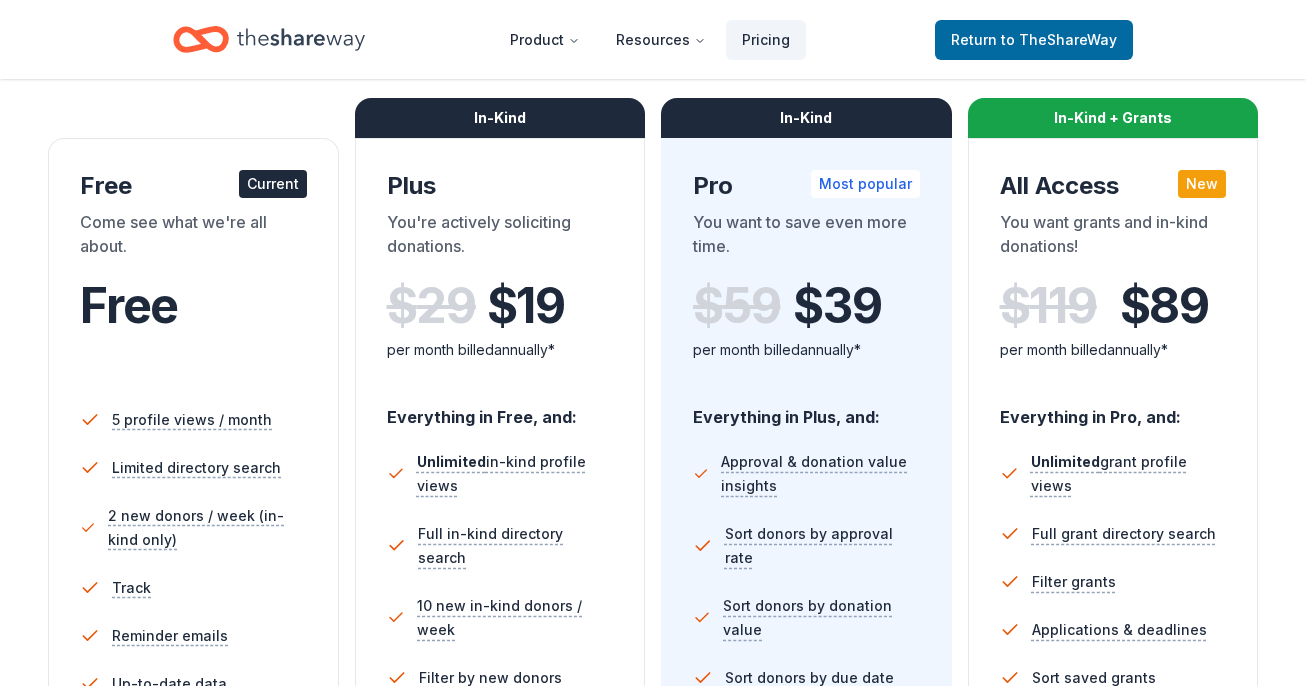 scroll, scrollTop: 291, scrollLeft: 0, axis: vertical 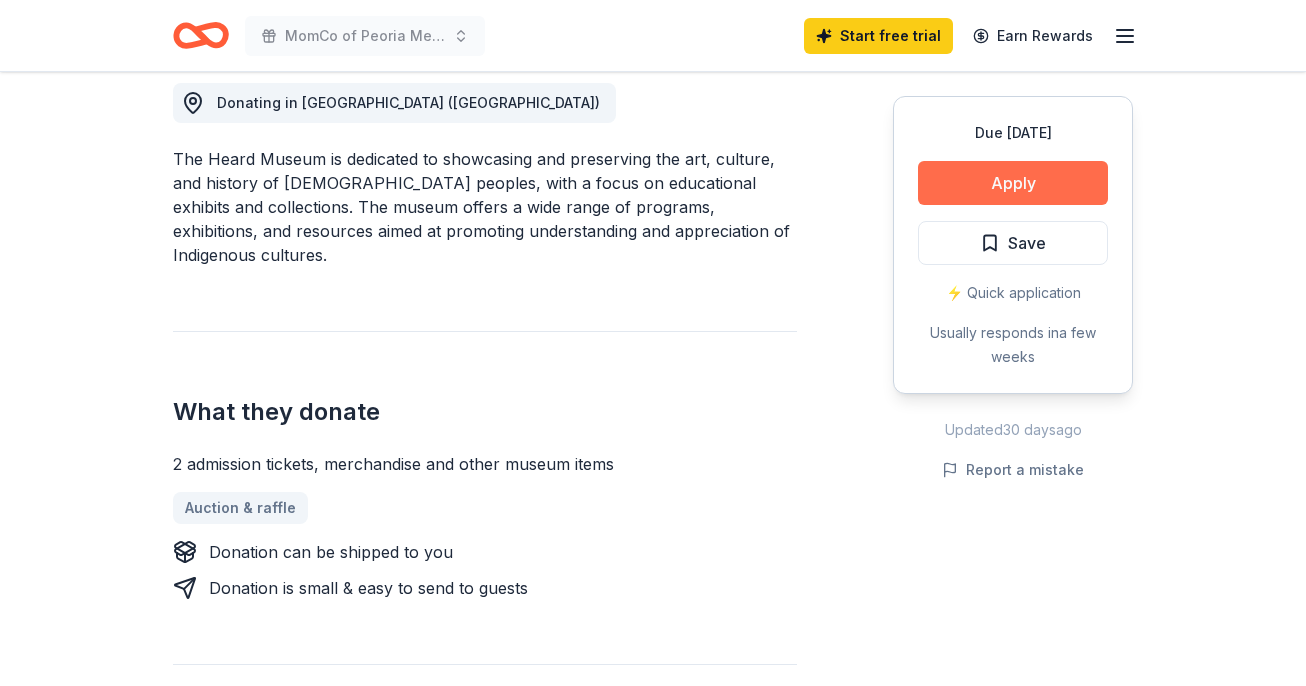 click on "Apply" at bounding box center (1013, 183) 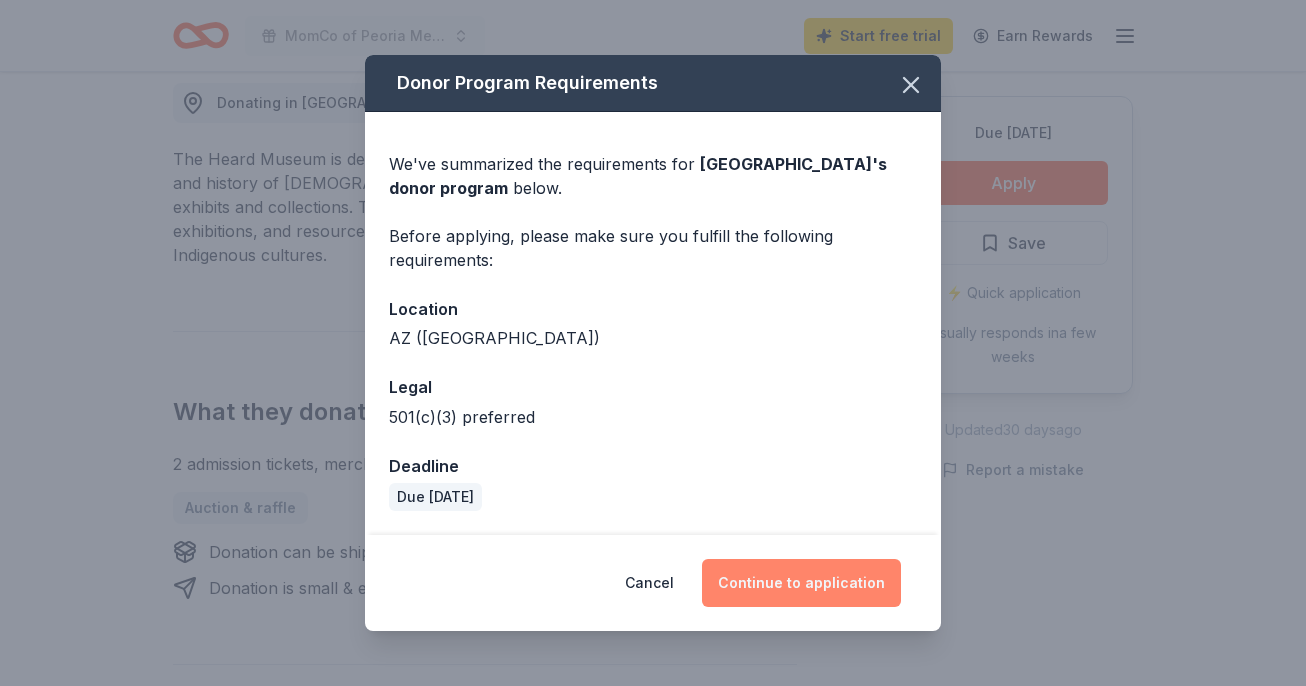 click on "Continue to application" at bounding box center (801, 583) 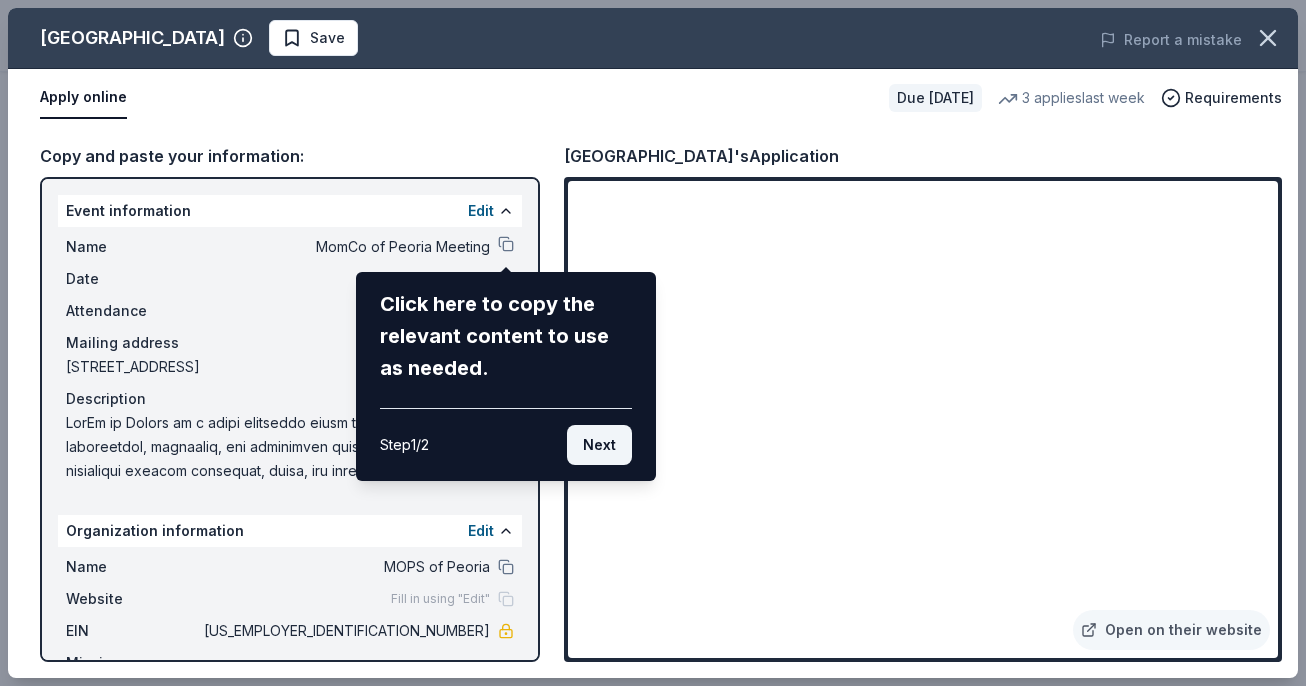click on "Next" at bounding box center [599, 445] 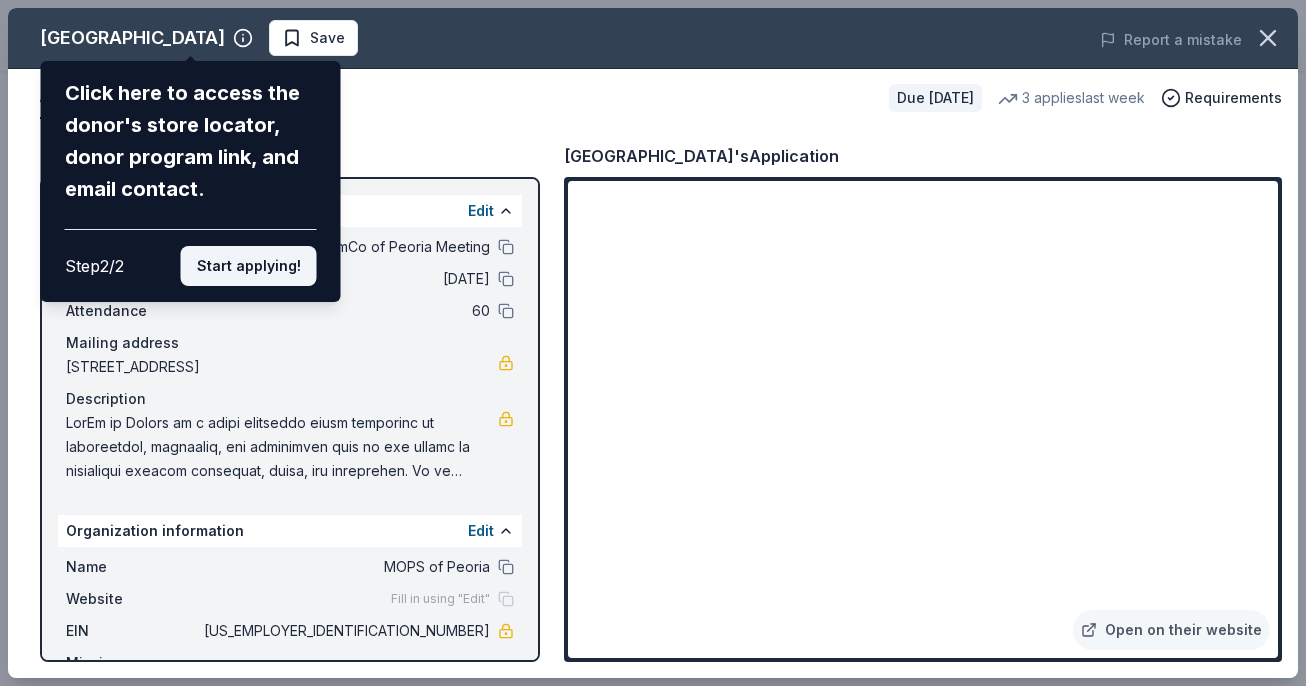 click on "Start applying!" at bounding box center (249, 266) 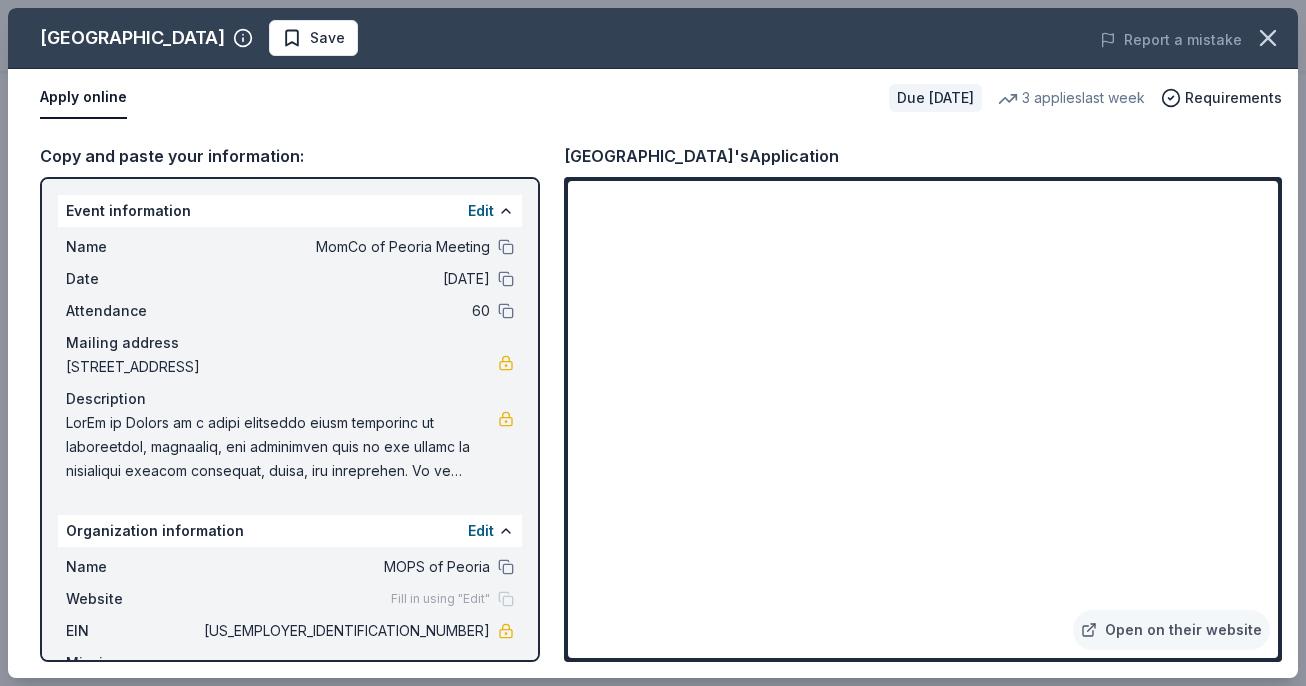 drag, startPoint x: 403, startPoint y: 622, endPoint x: 476, endPoint y: 635, distance: 74.1485 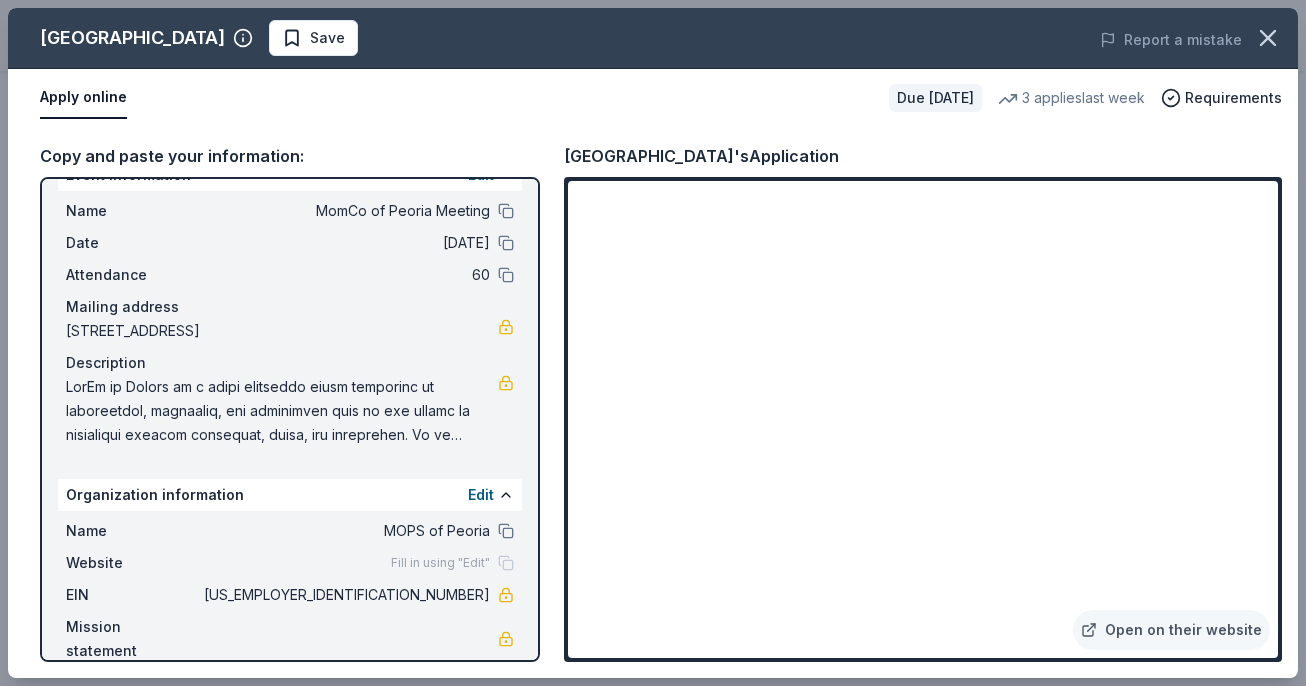 scroll, scrollTop: 35, scrollLeft: 0, axis: vertical 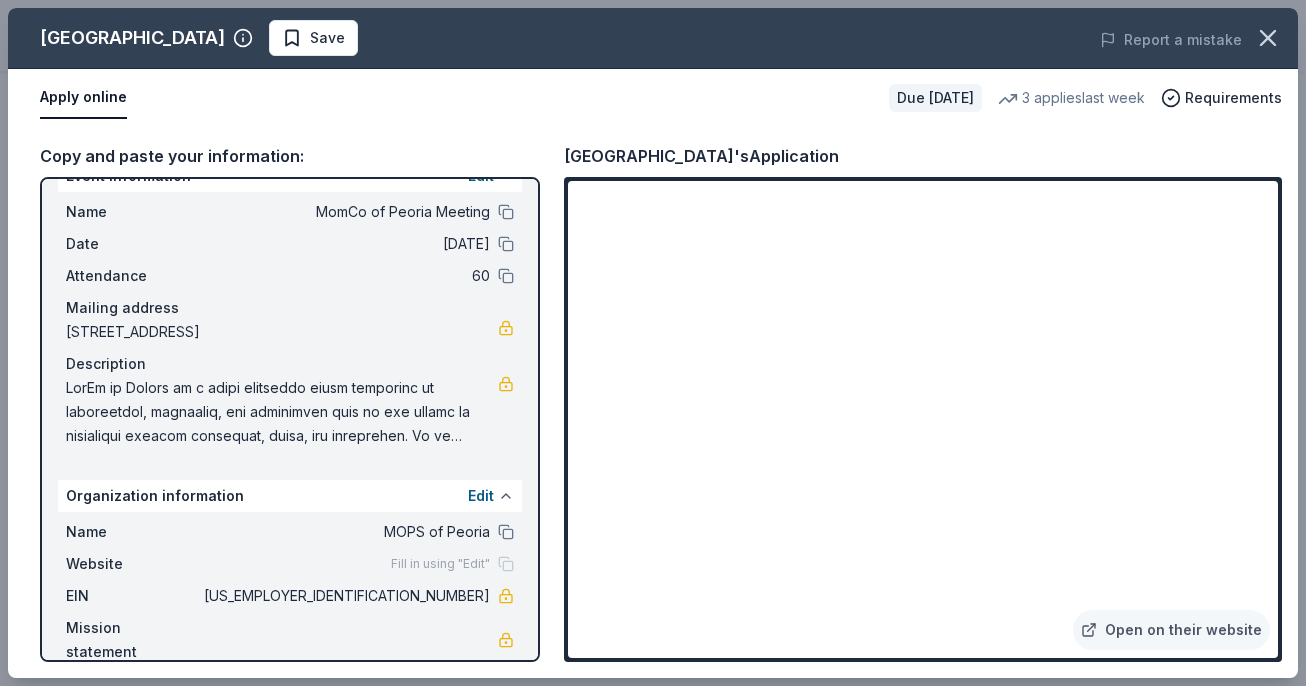 click at bounding box center (506, 496) 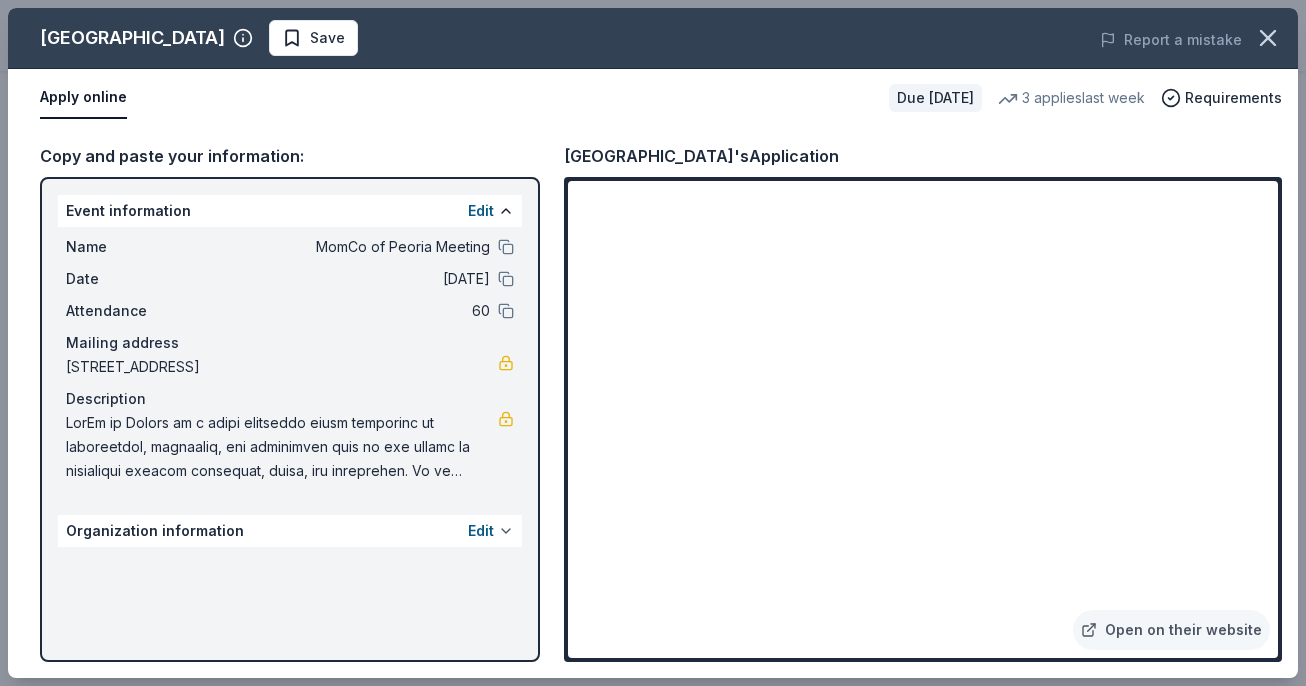 click at bounding box center [506, 531] 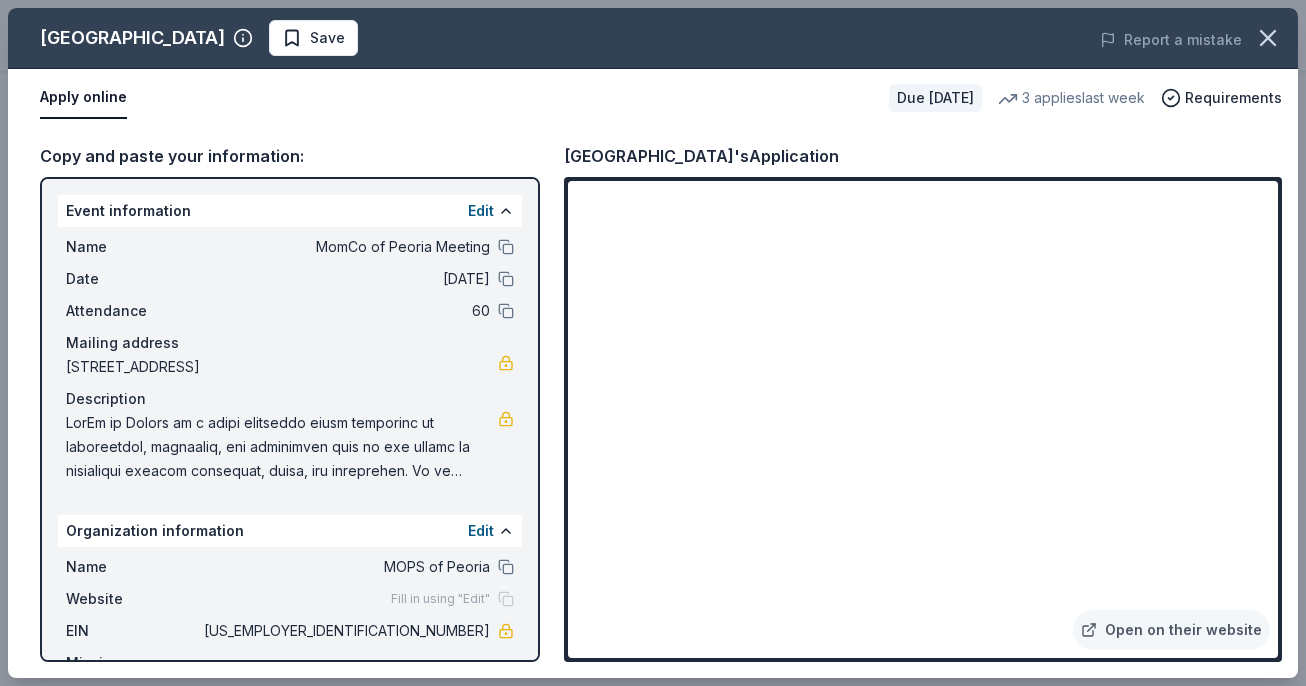 scroll, scrollTop: 0, scrollLeft: 0, axis: both 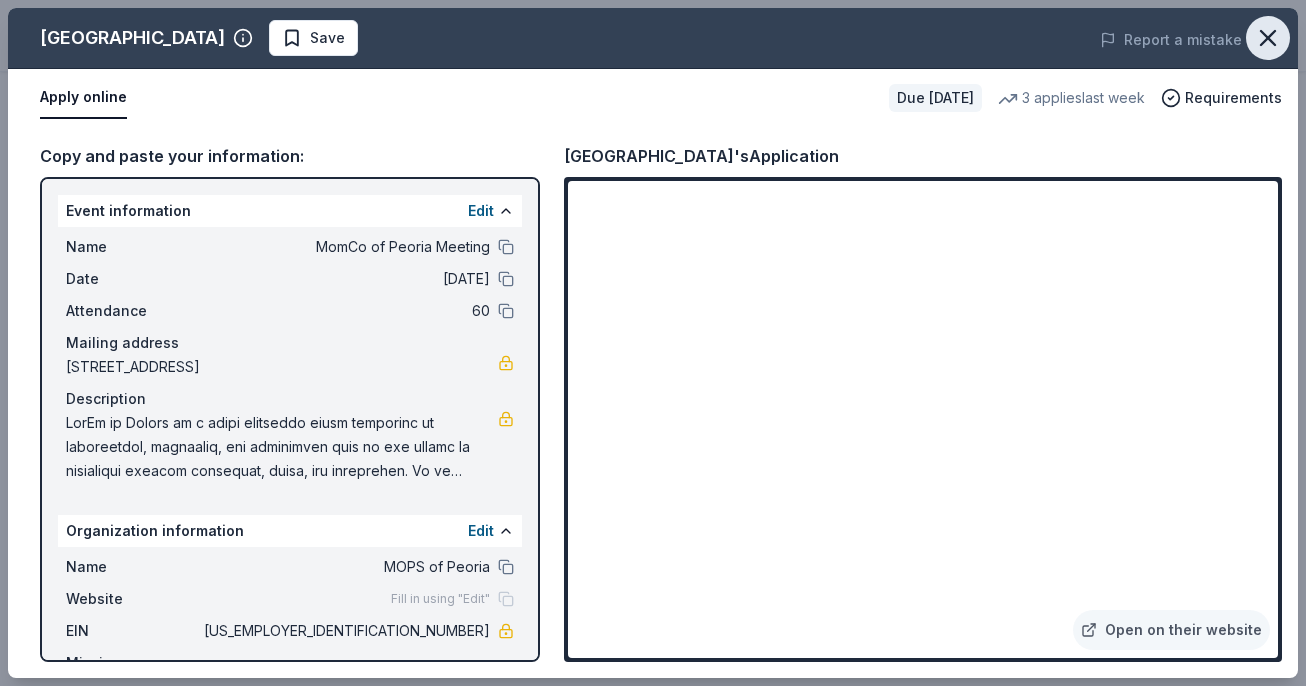 click 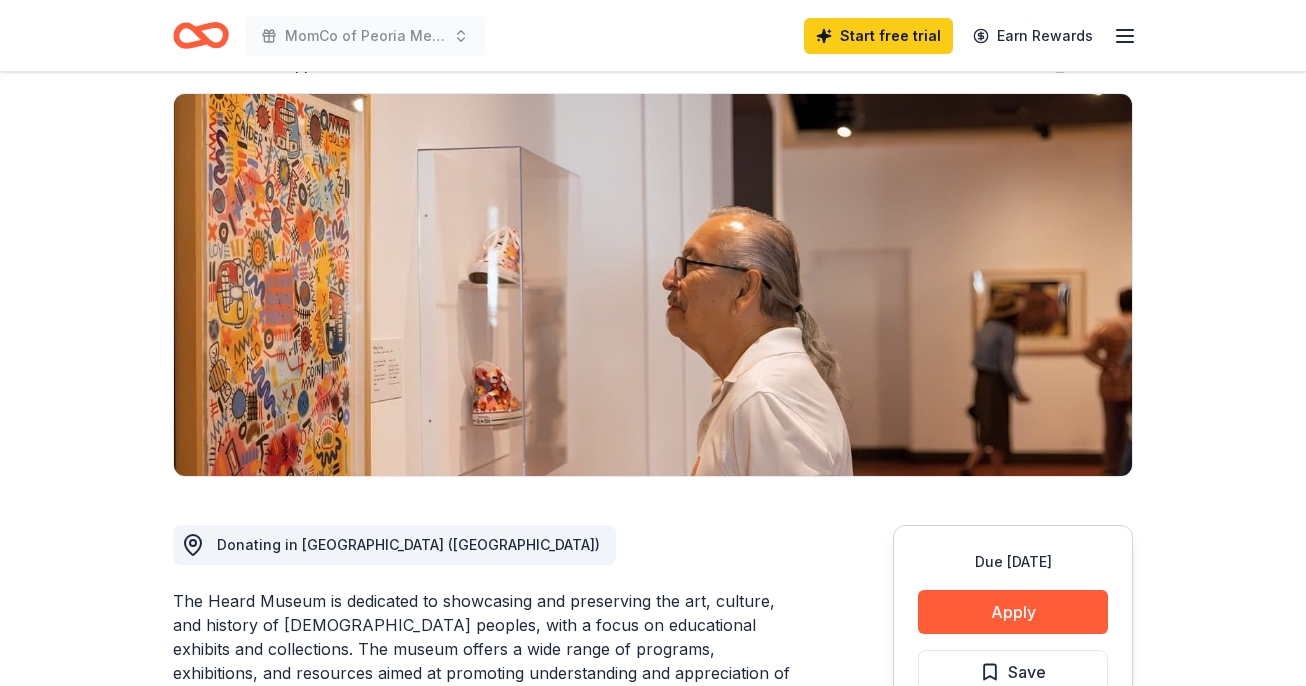 scroll, scrollTop: 112, scrollLeft: 0, axis: vertical 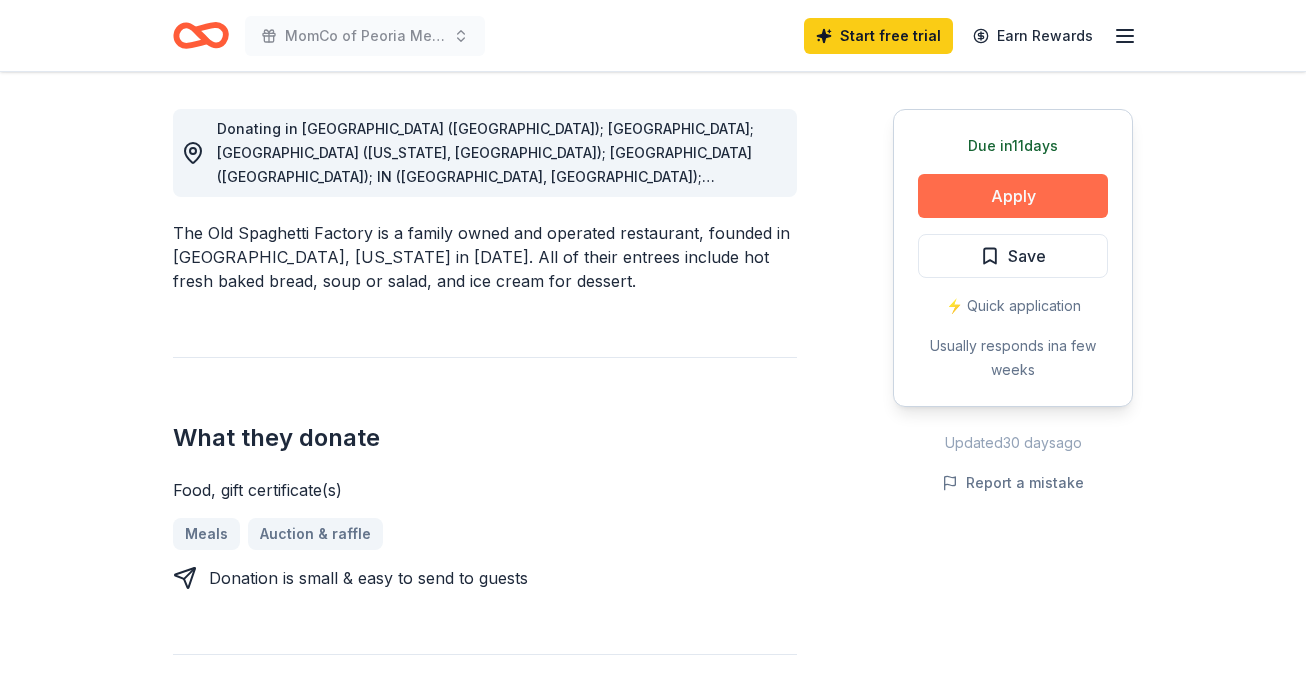 click on "Apply" at bounding box center (1013, 196) 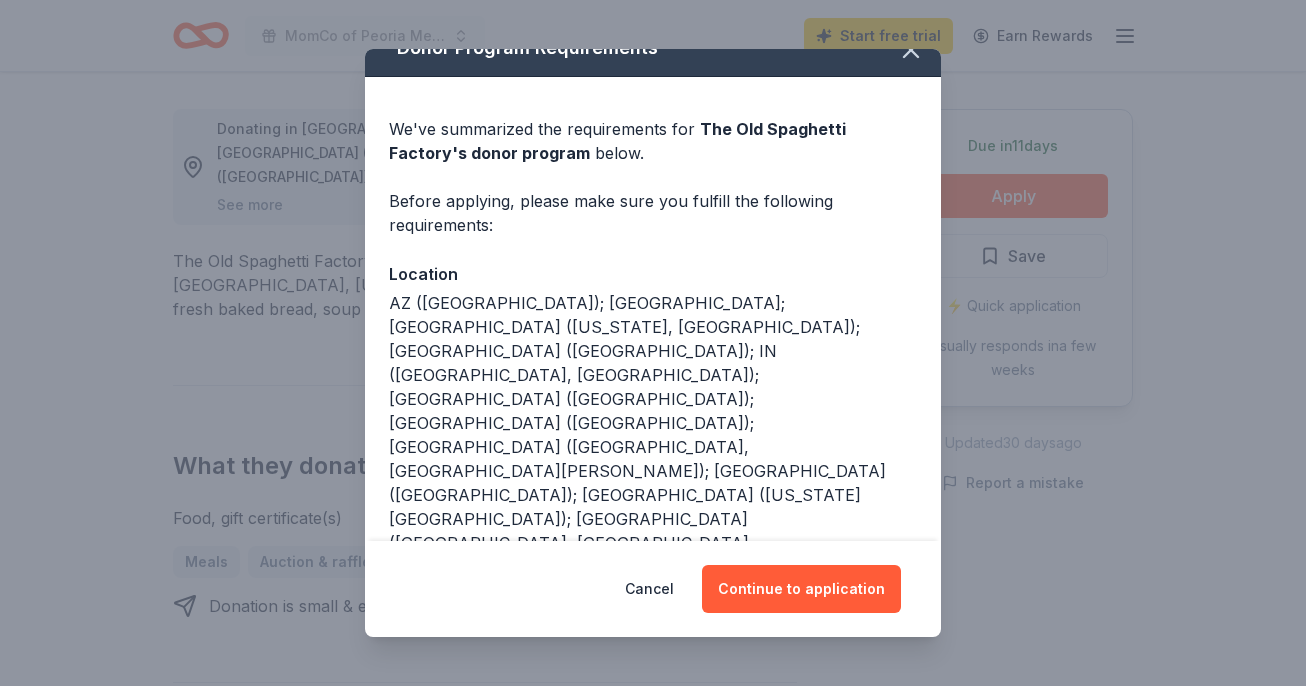 scroll, scrollTop: 28, scrollLeft: 0, axis: vertical 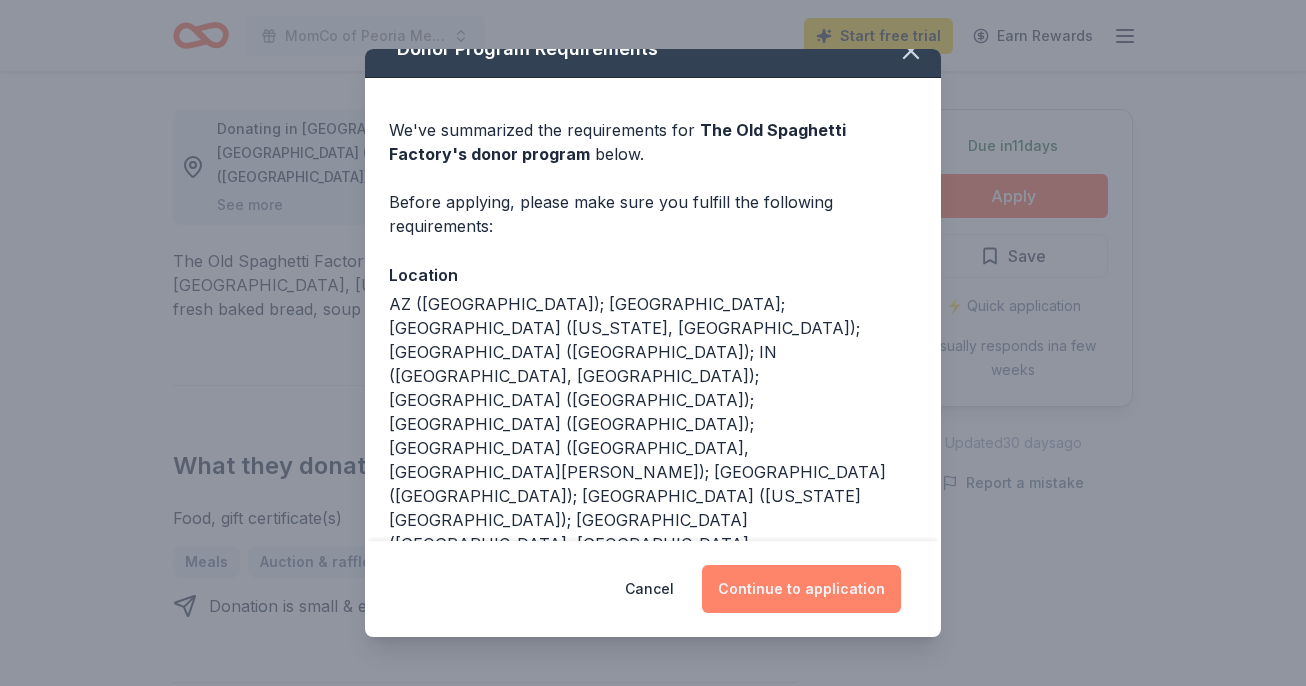 click on "Continue to application" at bounding box center [801, 589] 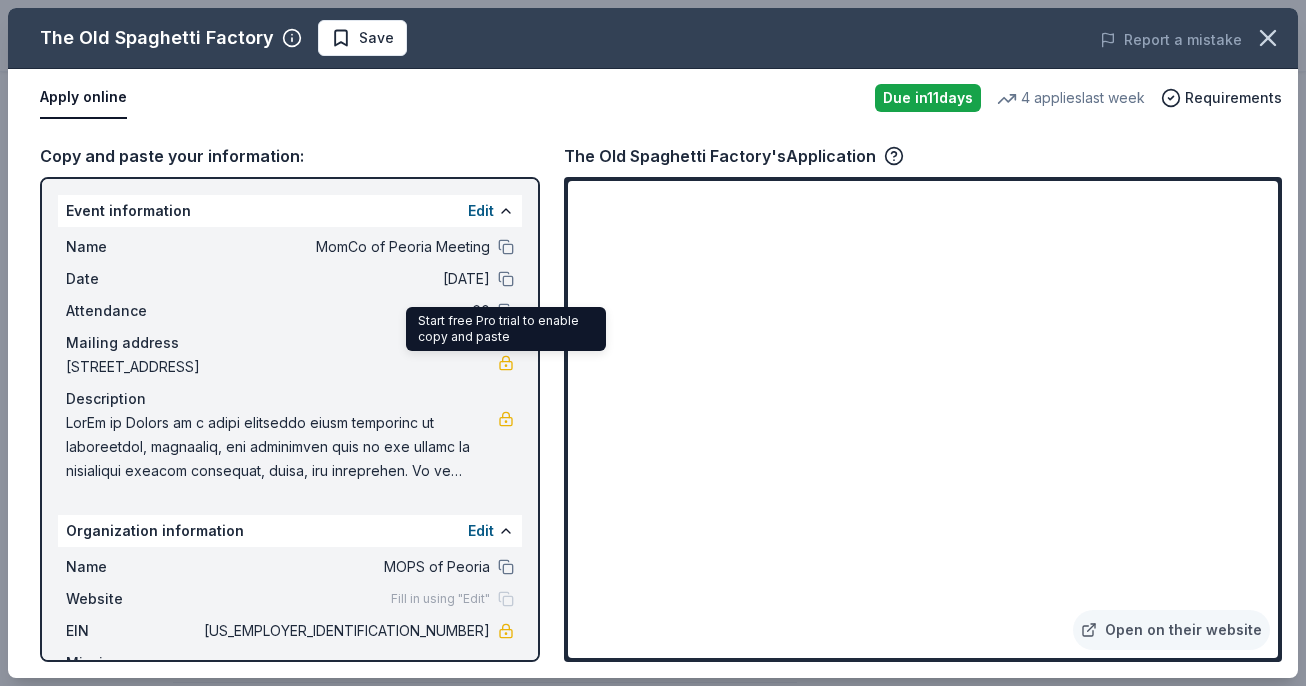 click at bounding box center (506, 363) 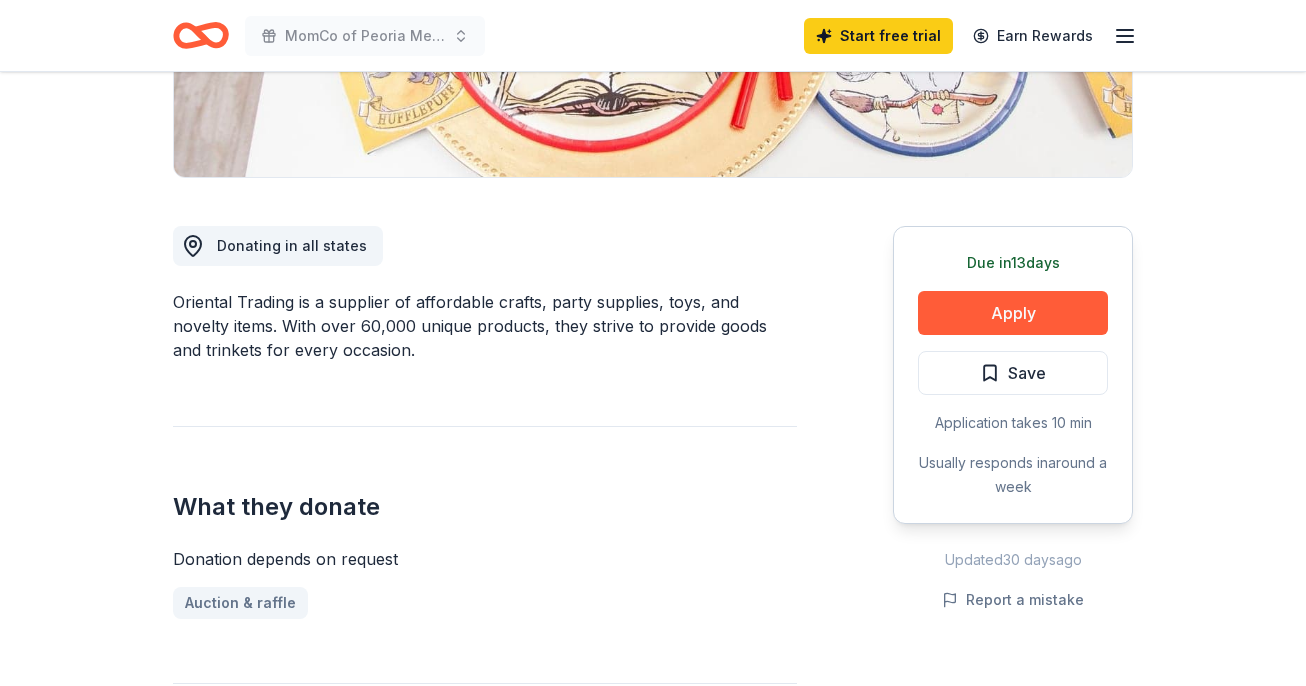scroll, scrollTop: 432, scrollLeft: 0, axis: vertical 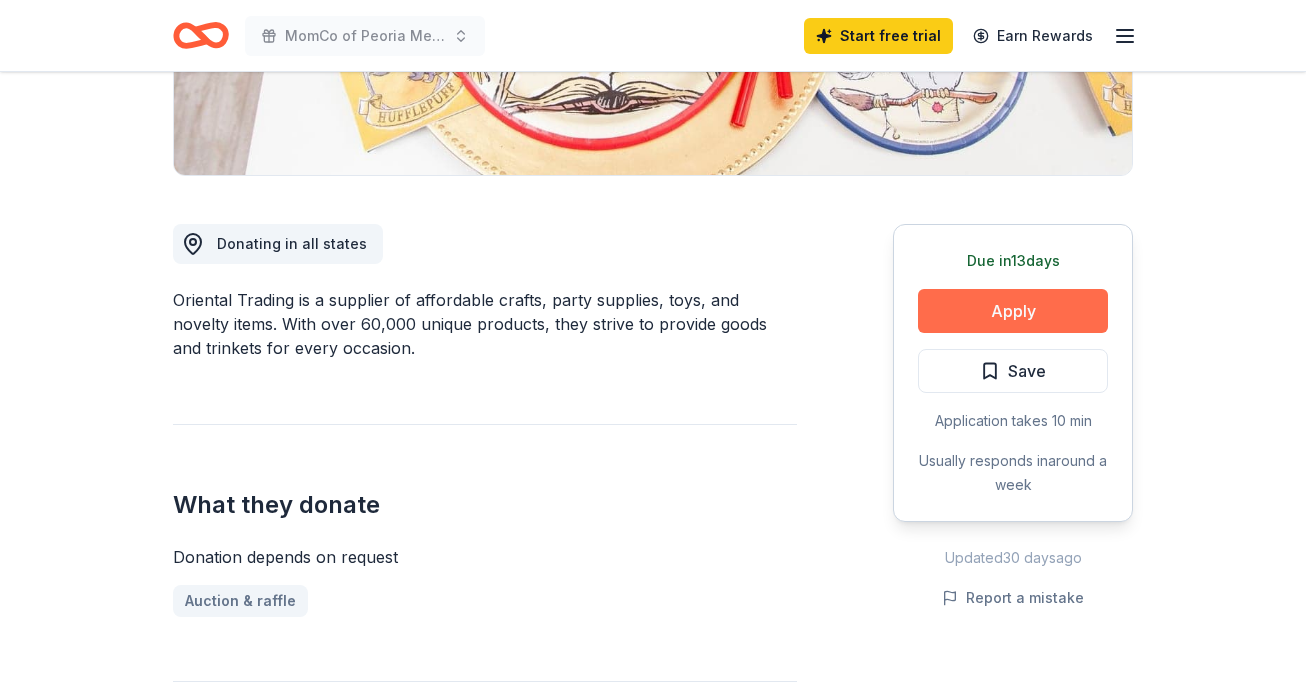 click on "Apply" at bounding box center [1013, 311] 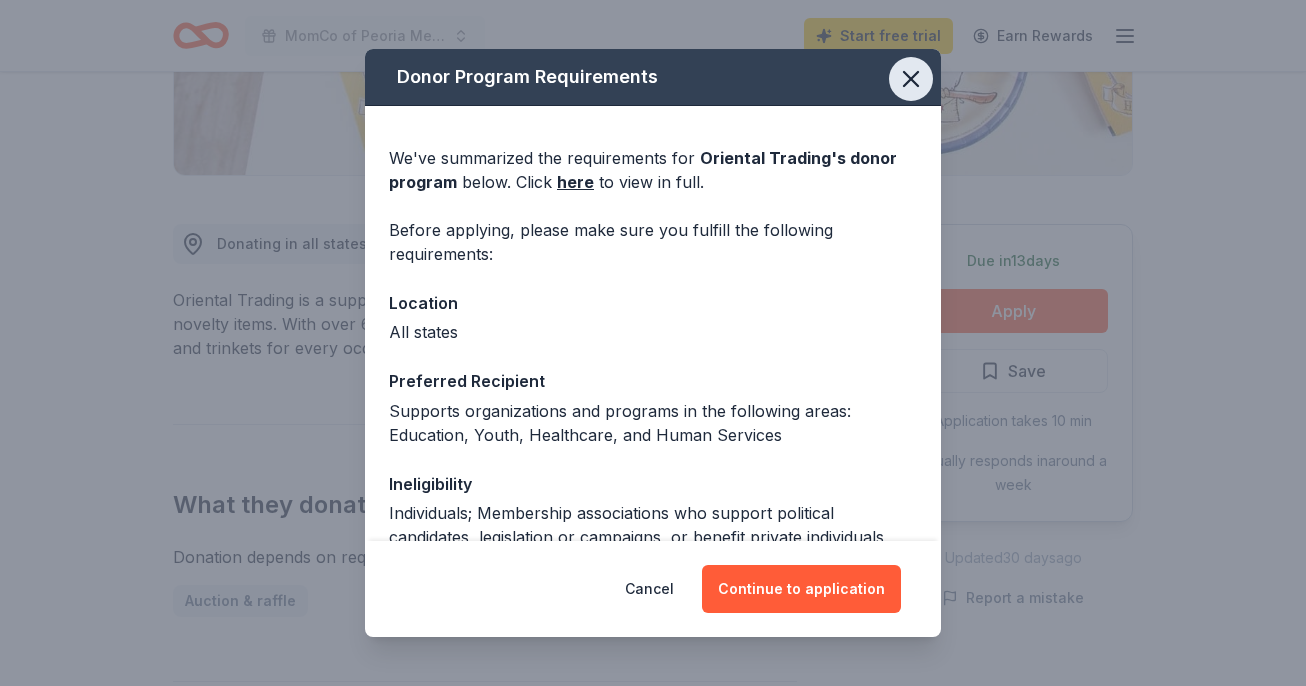 click 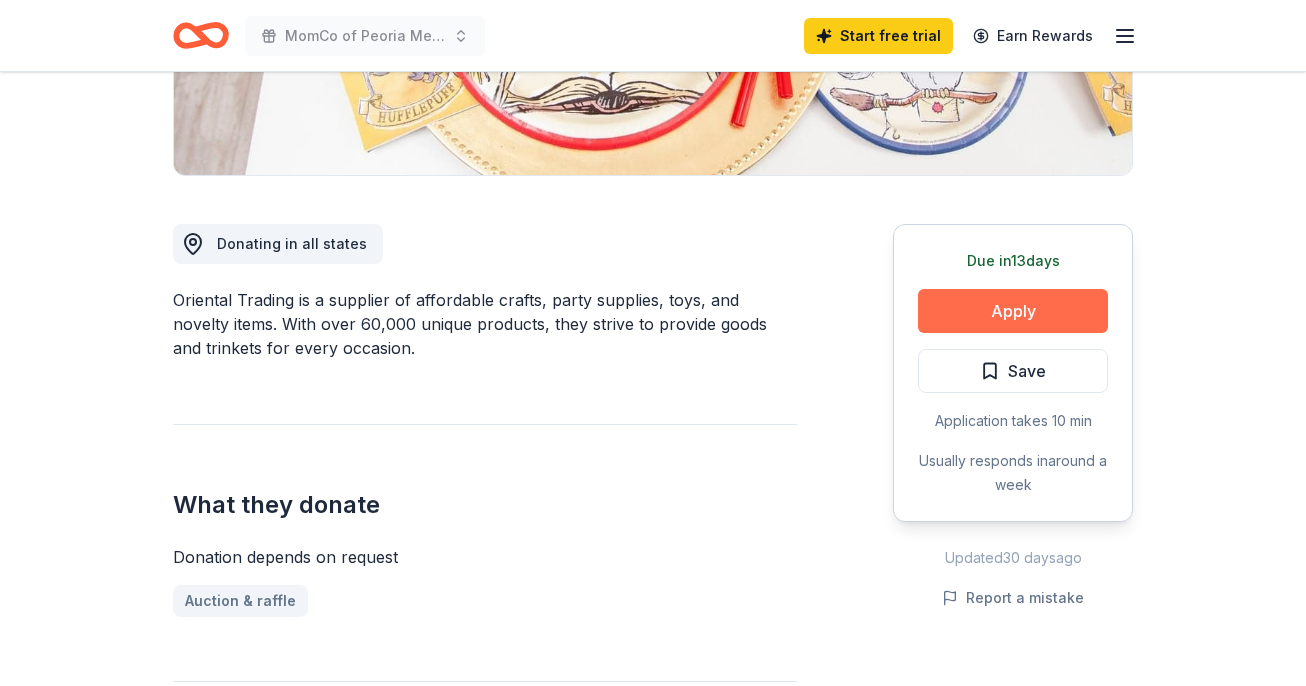 click on "Apply" at bounding box center (1013, 311) 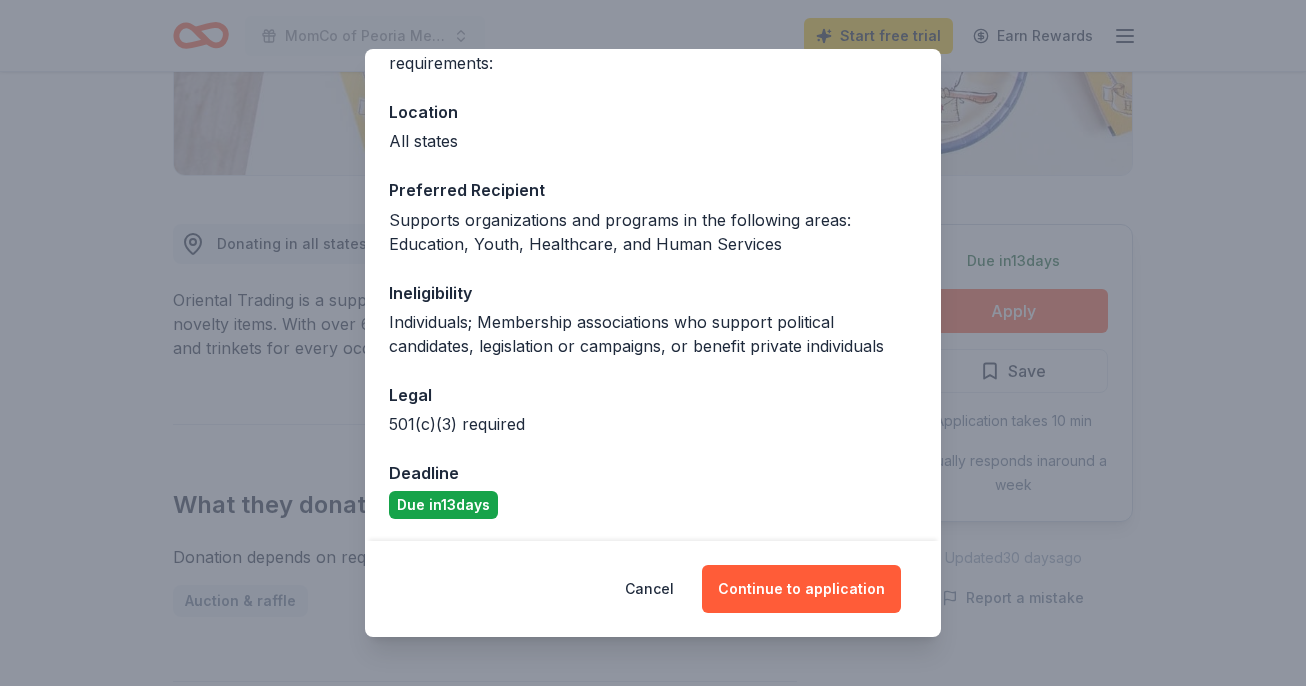 scroll, scrollTop: 190, scrollLeft: 0, axis: vertical 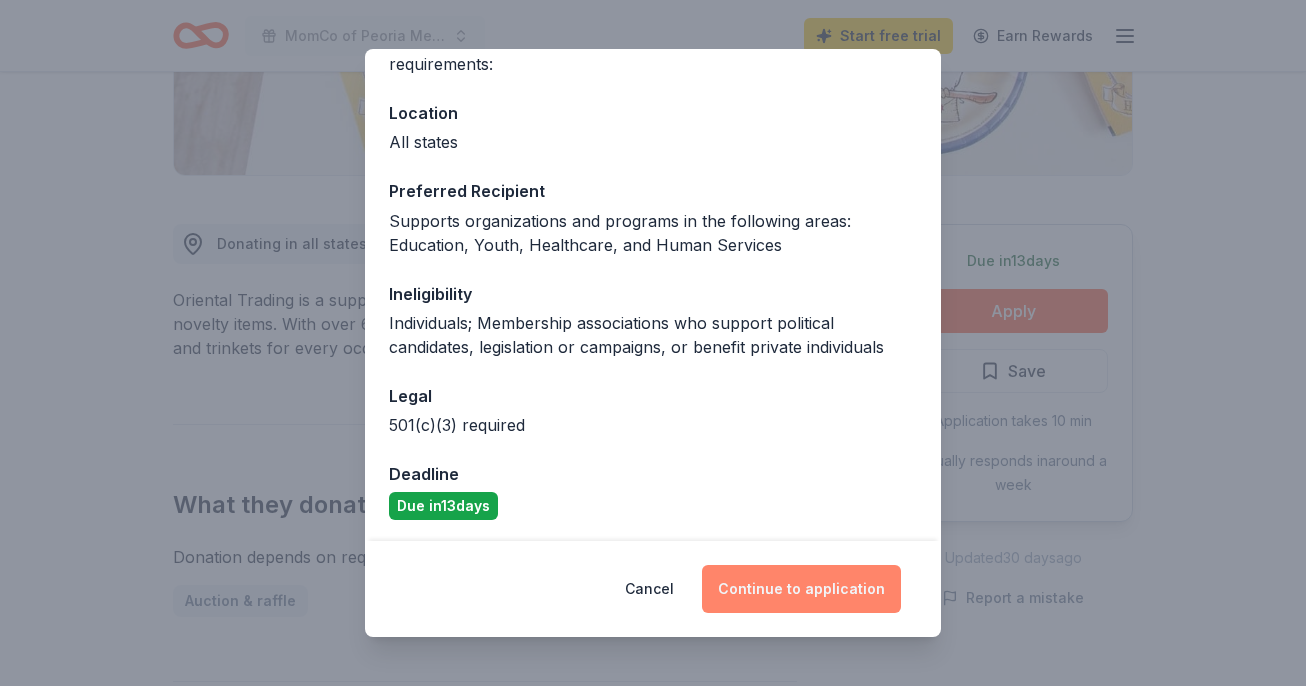 click on "Continue to application" at bounding box center (801, 589) 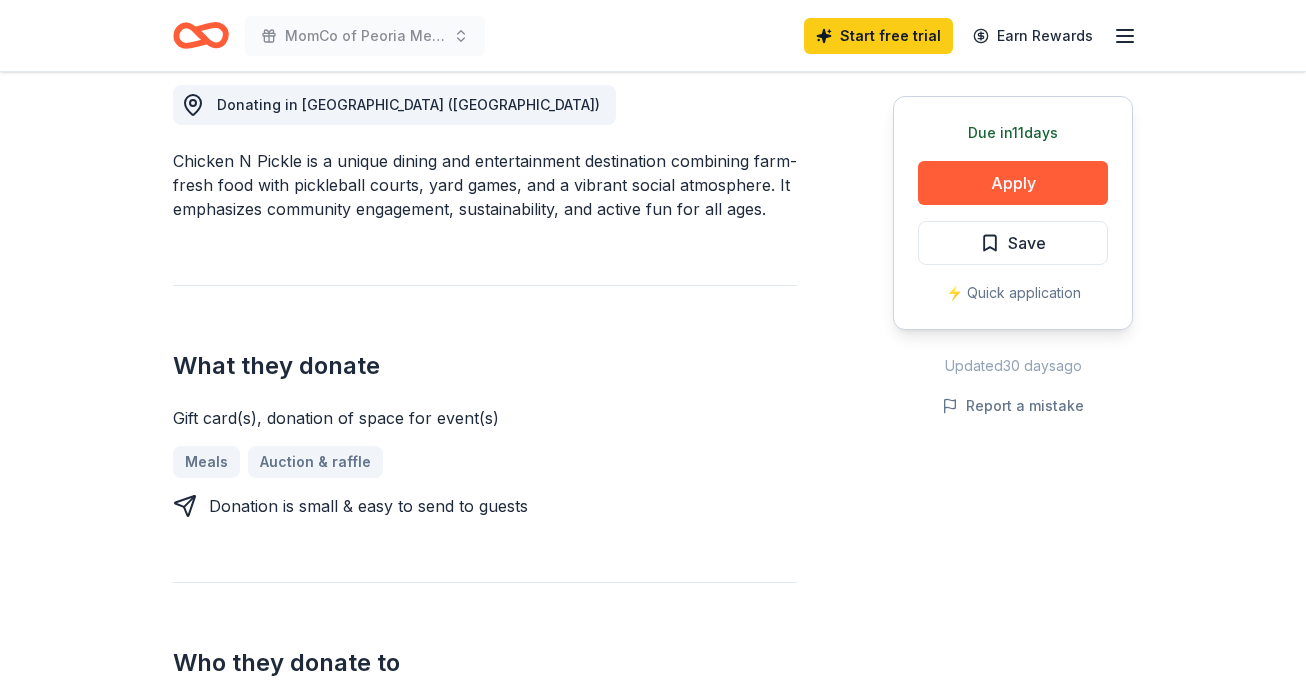 scroll, scrollTop: 577, scrollLeft: 0, axis: vertical 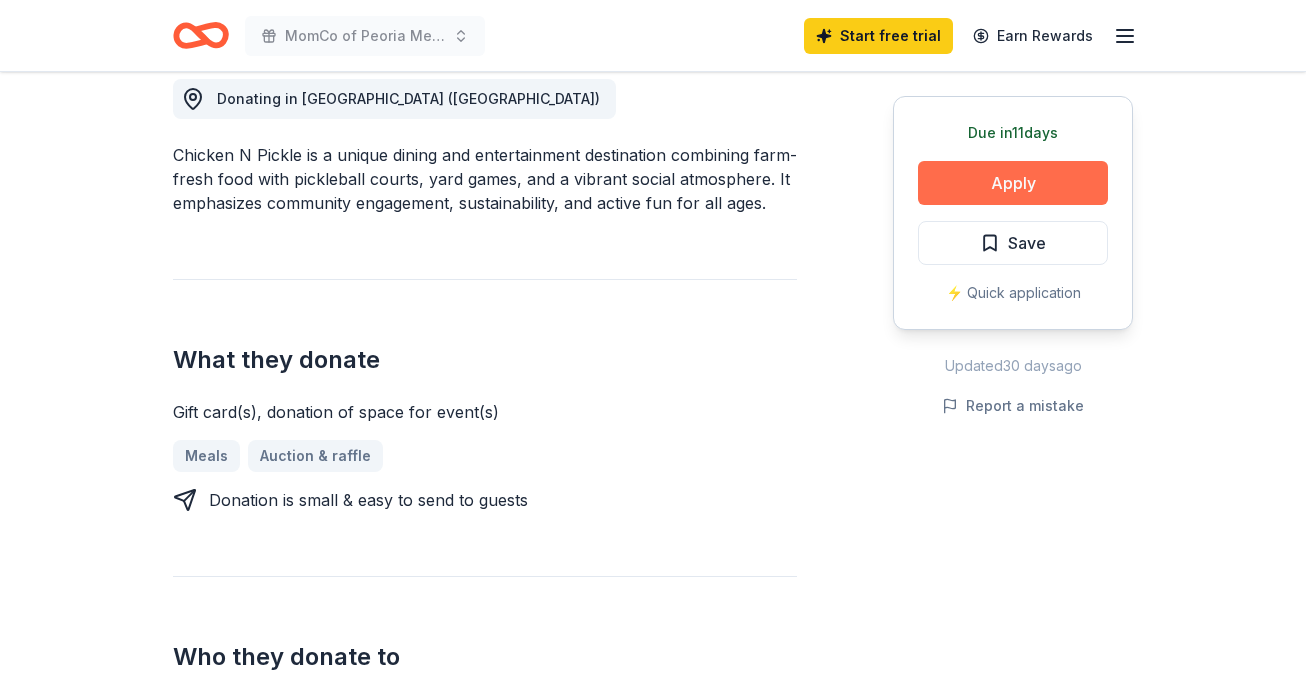click on "Apply" at bounding box center (1013, 183) 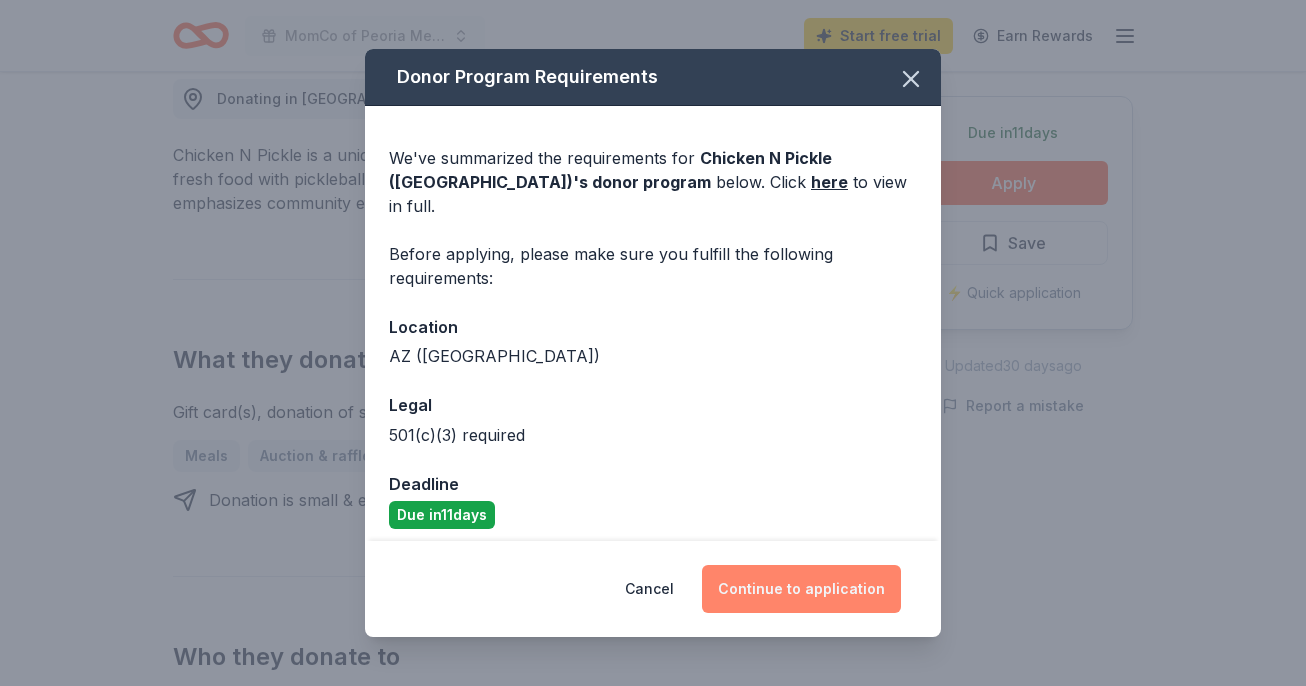 click on "Continue to application" at bounding box center (801, 589) 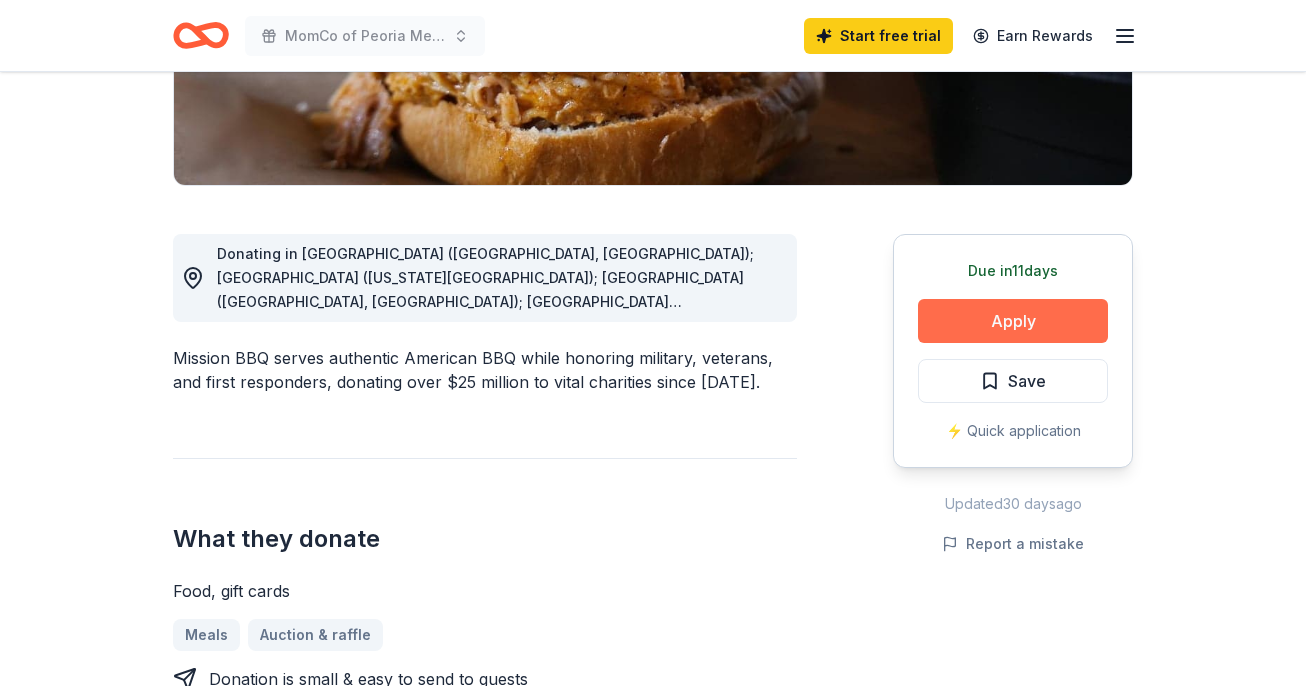 scroll, scrollTop: 422, scrollLeft: 0, axis: vertical 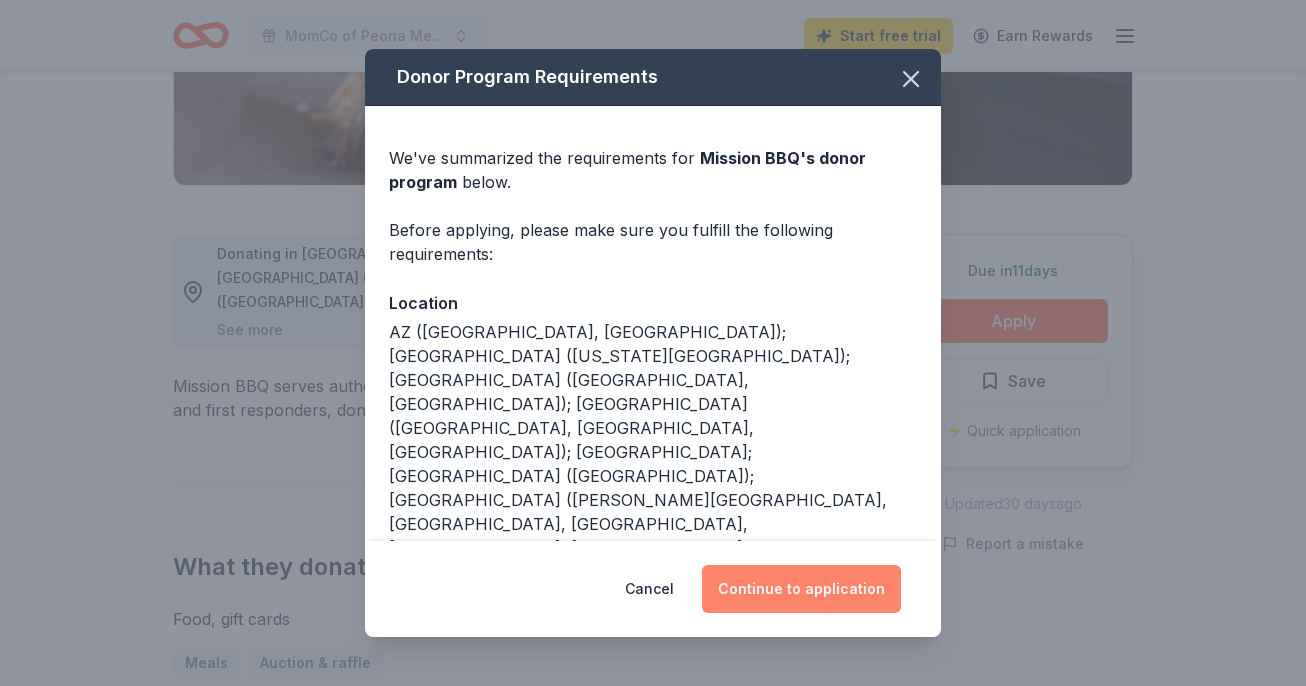 click on "Continue to application" at bounding box center [801, 589] 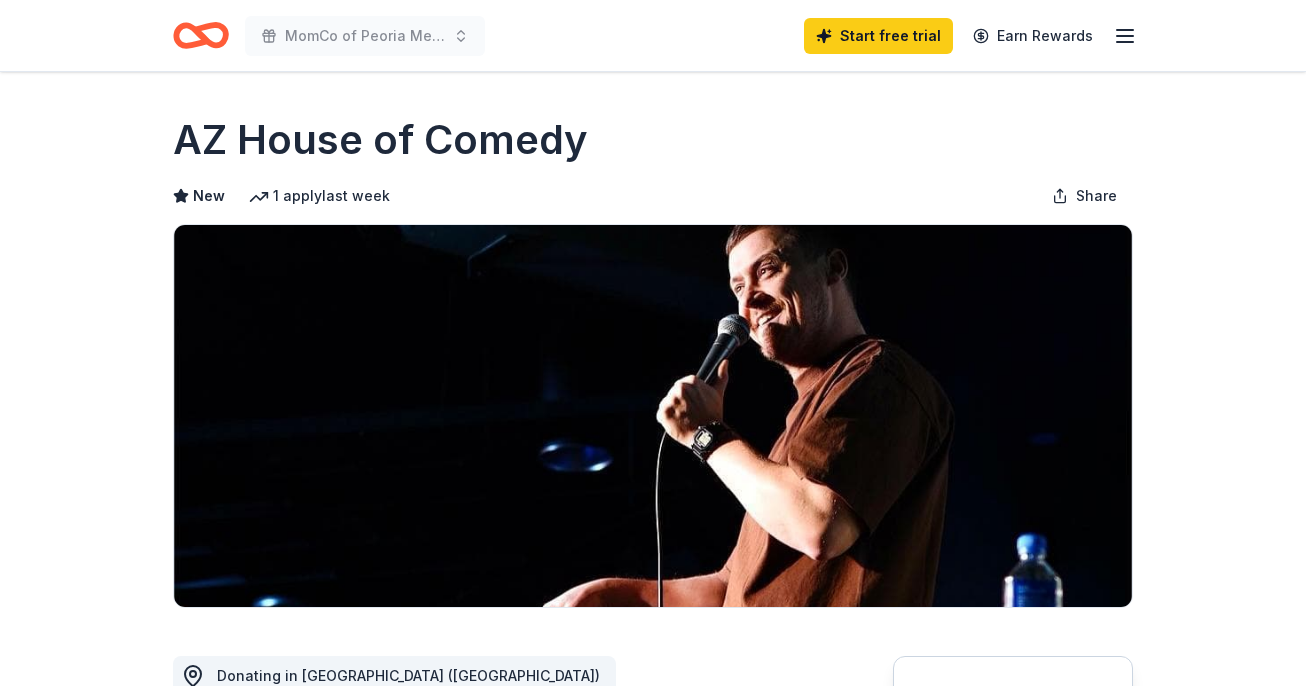 scroll, scrollTop: 27, scrollLeft: 0, axis: vertical 